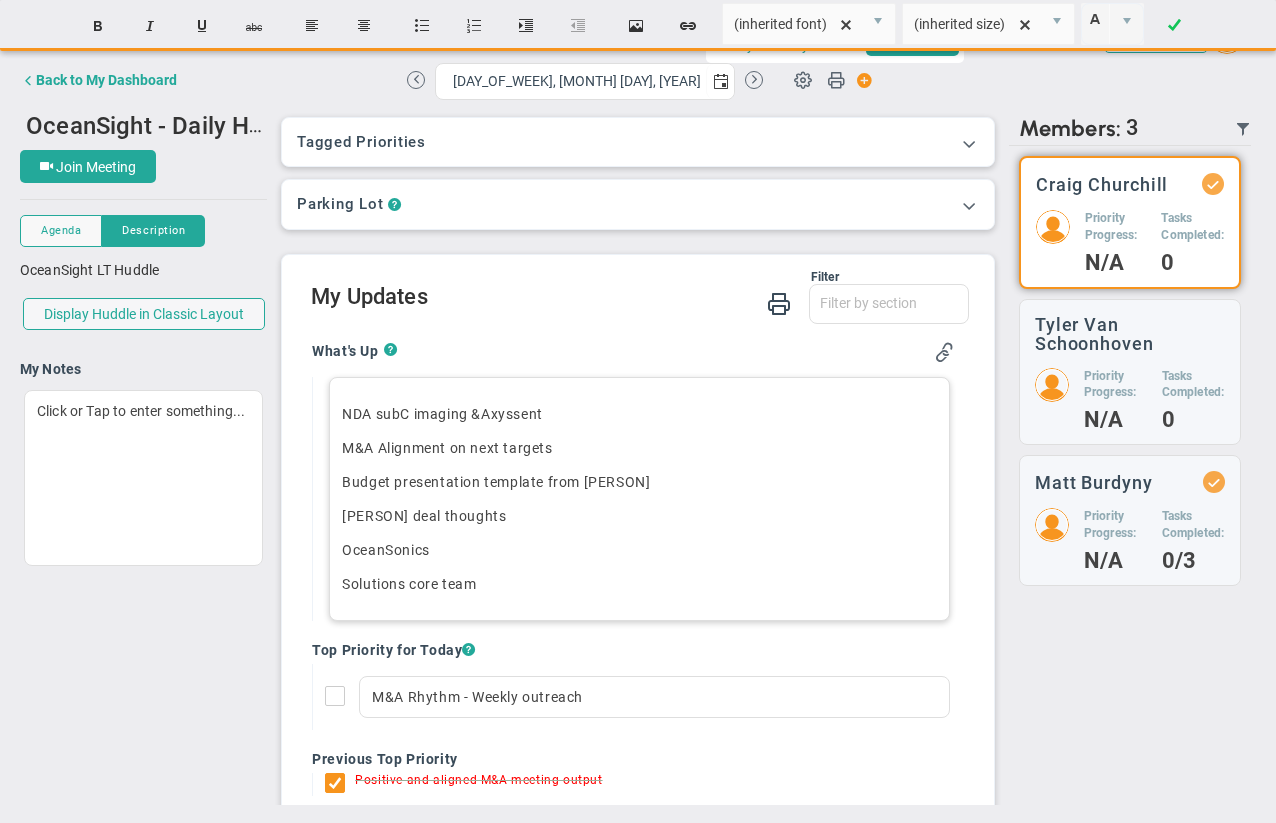 scroll, scrollTop: 0, scrollLeft: 0, axis: both 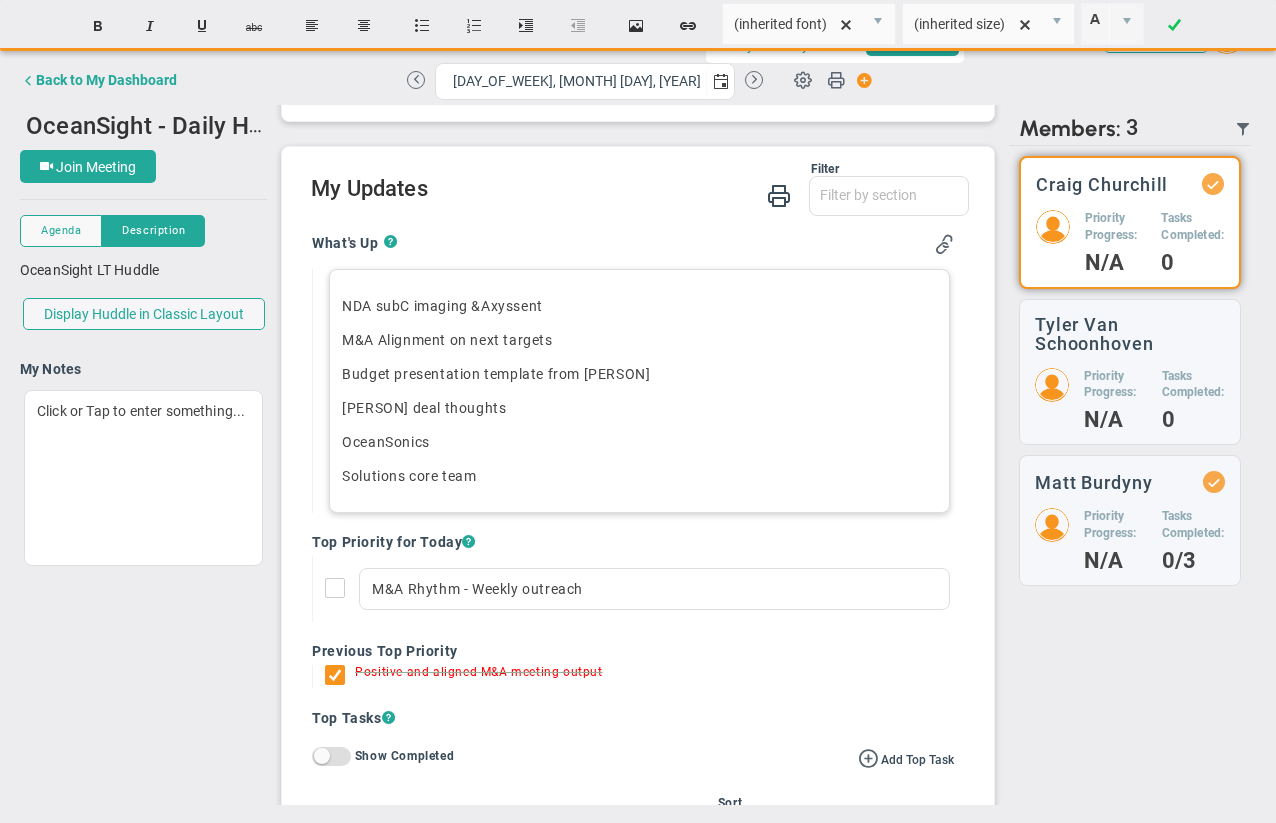 click on "Solutions core team﻿" at bounding box center (639, 476) 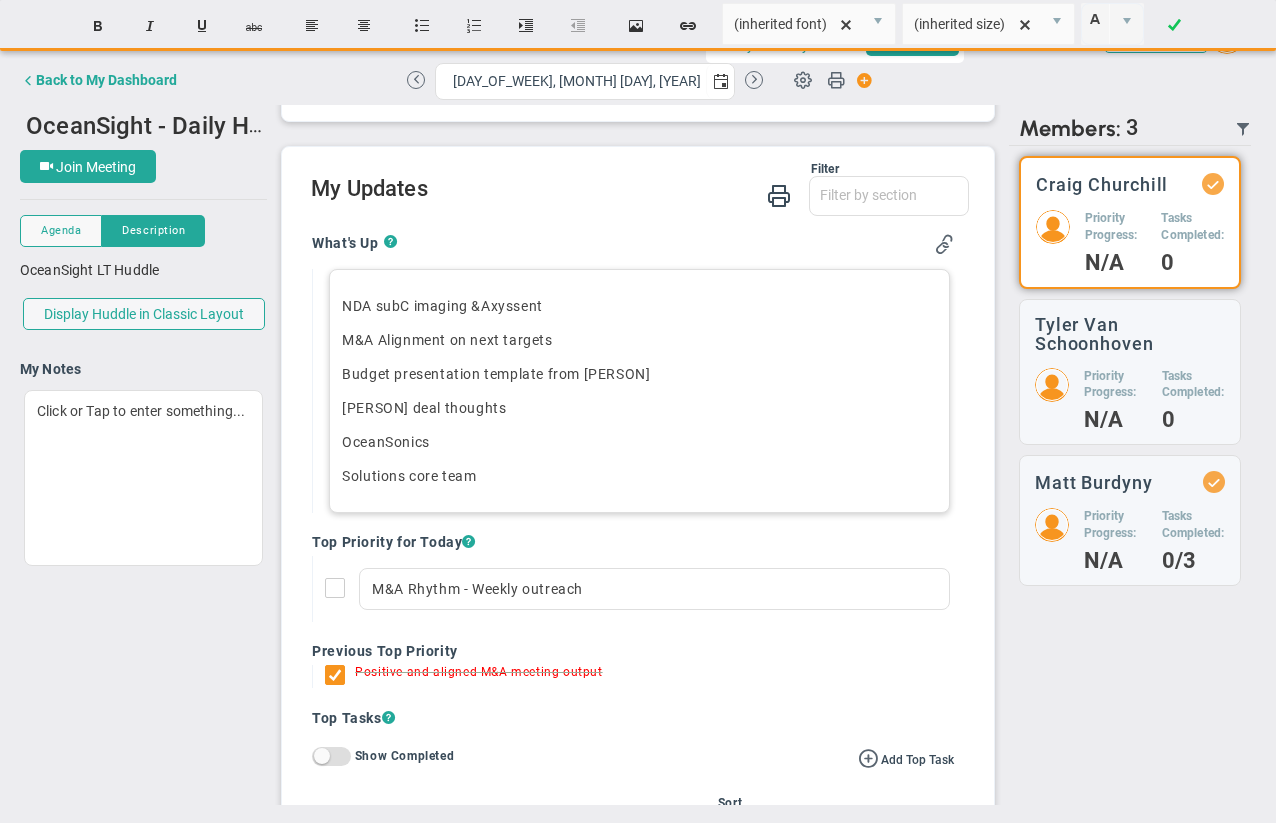 click on "Solutions core team﻿" at bounding box center [639, 476] 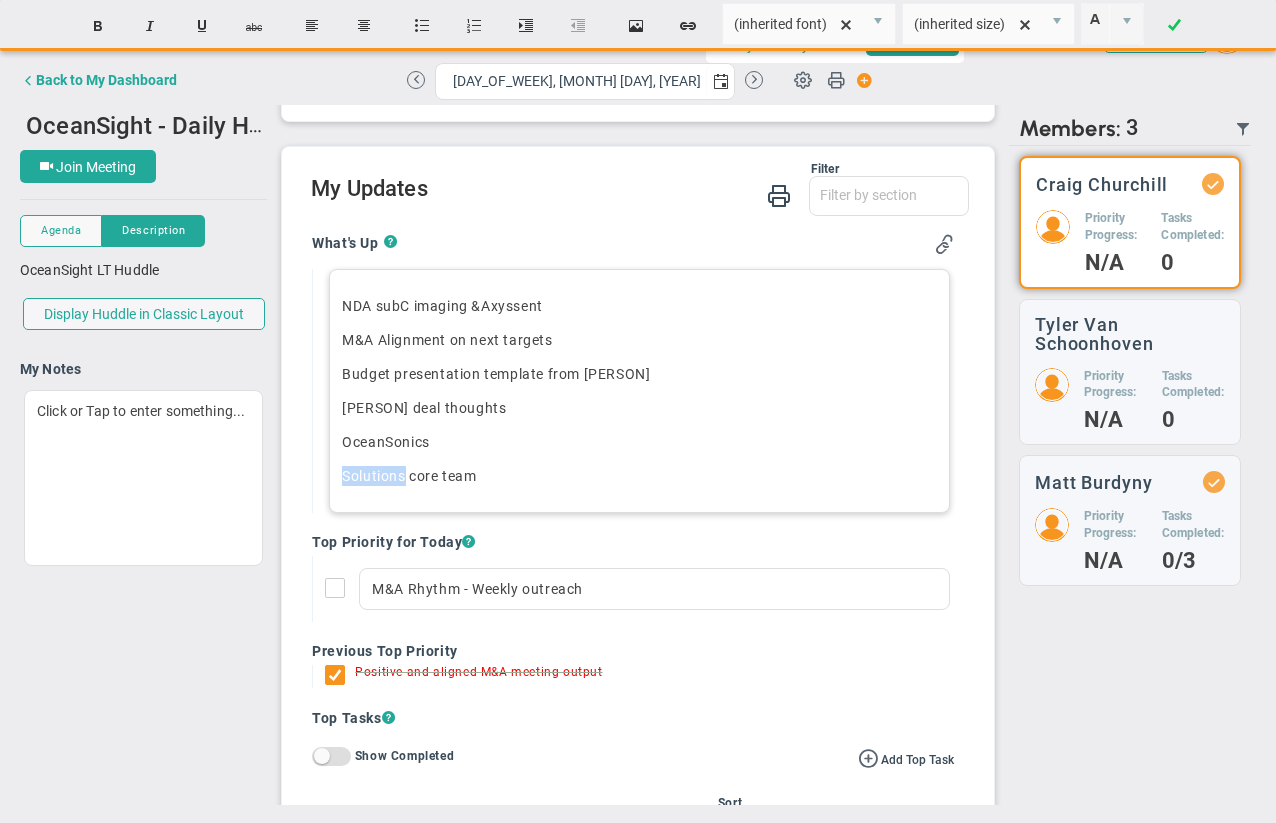 click on "Solutions core team﻿" at bounding box center [639, 476] 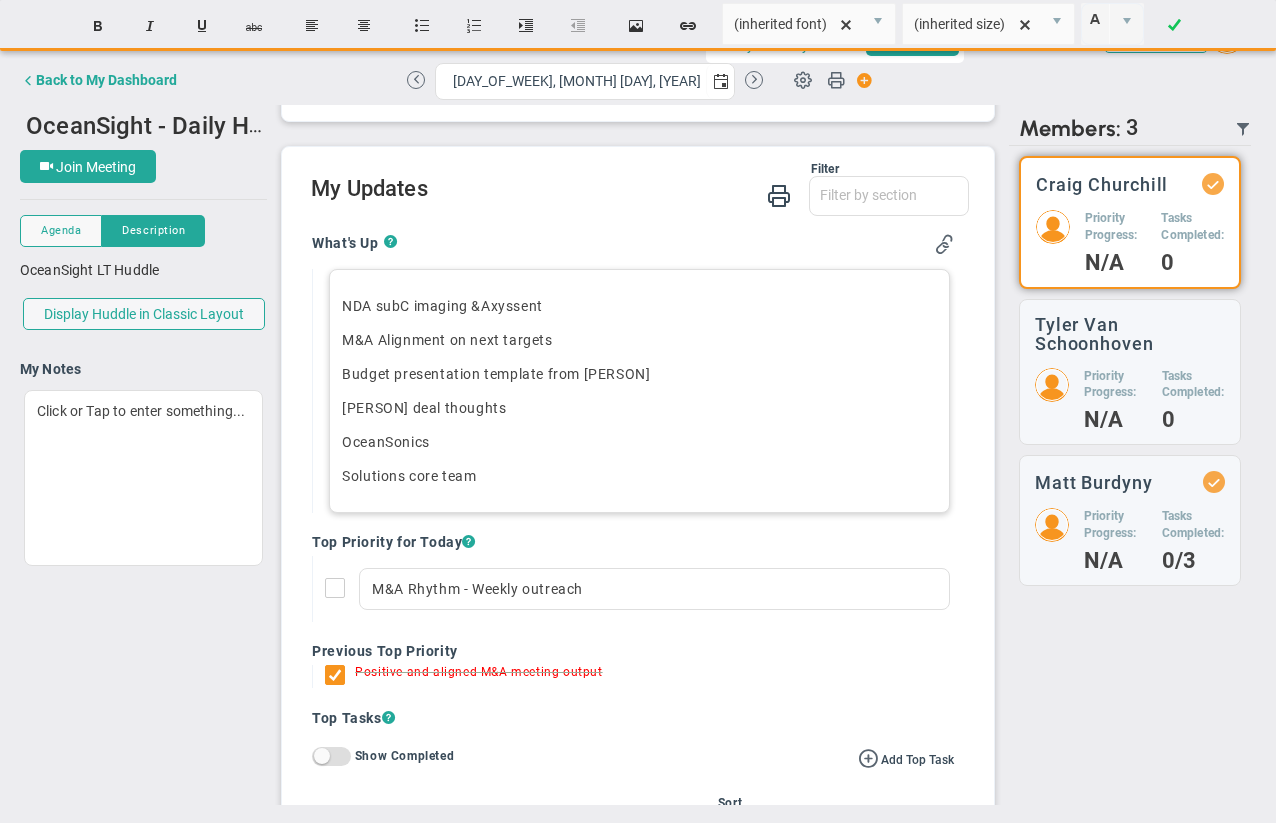 click on "OceanSonics" at bounding box center (639, 442) 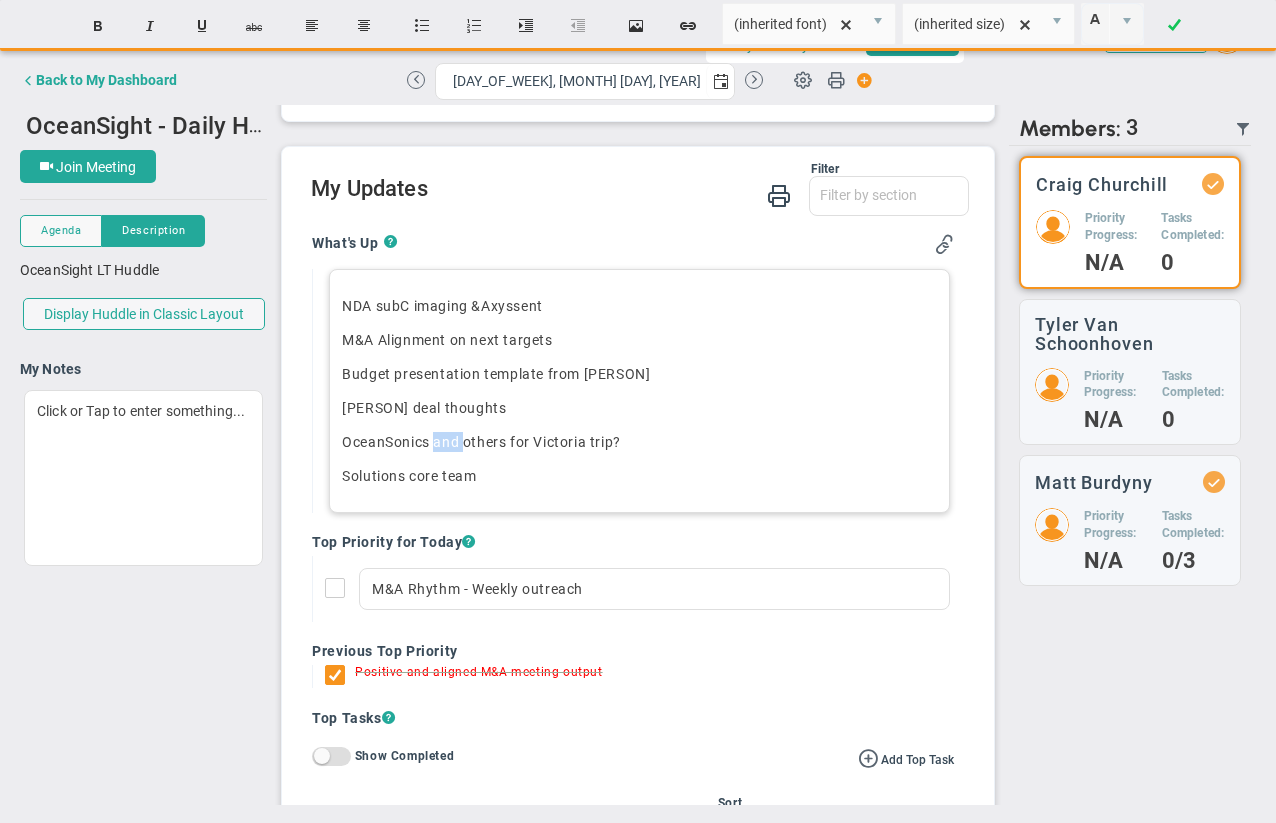 drag, startPoint x: 434, startPoint y: 443, endPoint x: 464, endPoint y: 443, distance: 30 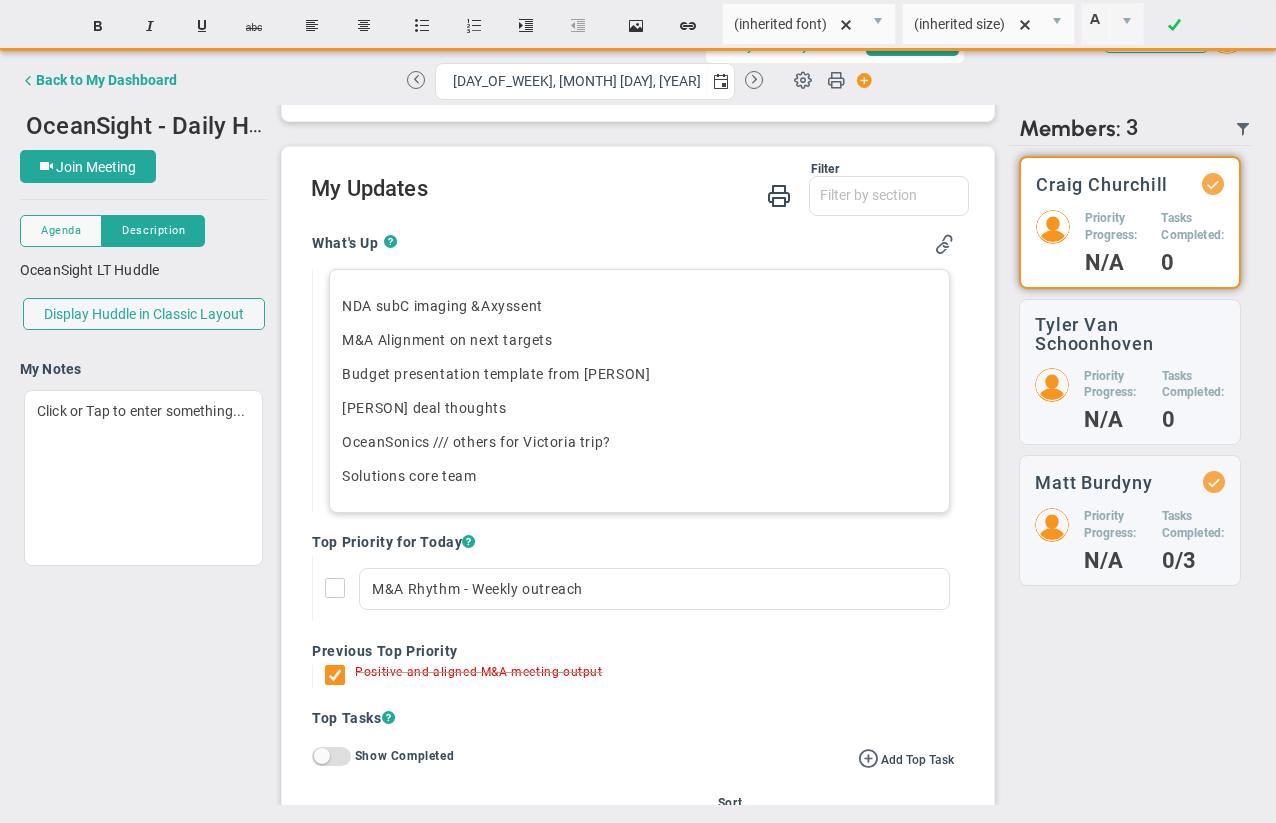 click on "NDA subC imaging & Axys sent M&A Alignment on next targets Budget presentation template from [PERSON] deal thoughts OceanSonics /// others for Victoria trip? Solutions core team" at bounding box center [639, 391] 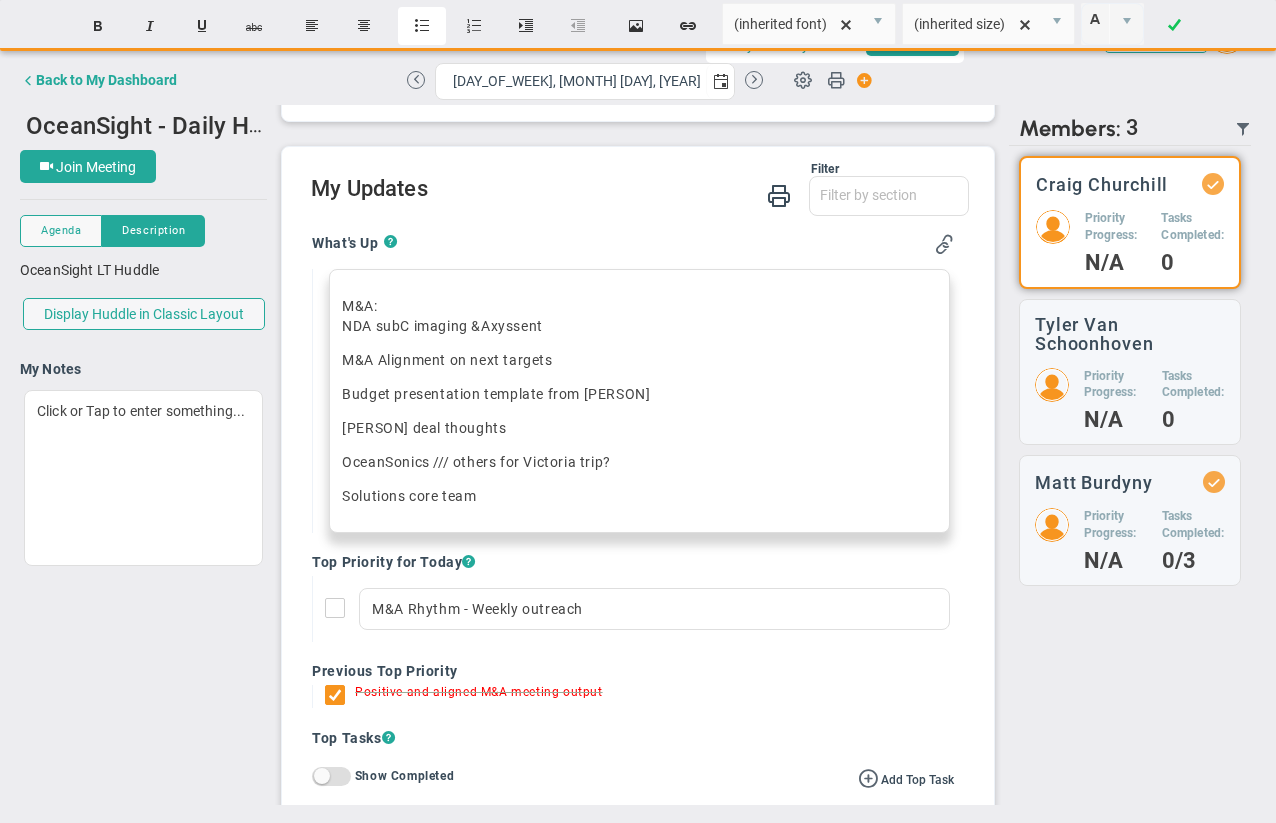 click on "Insert unordered list" at bounding box center (422, 26) 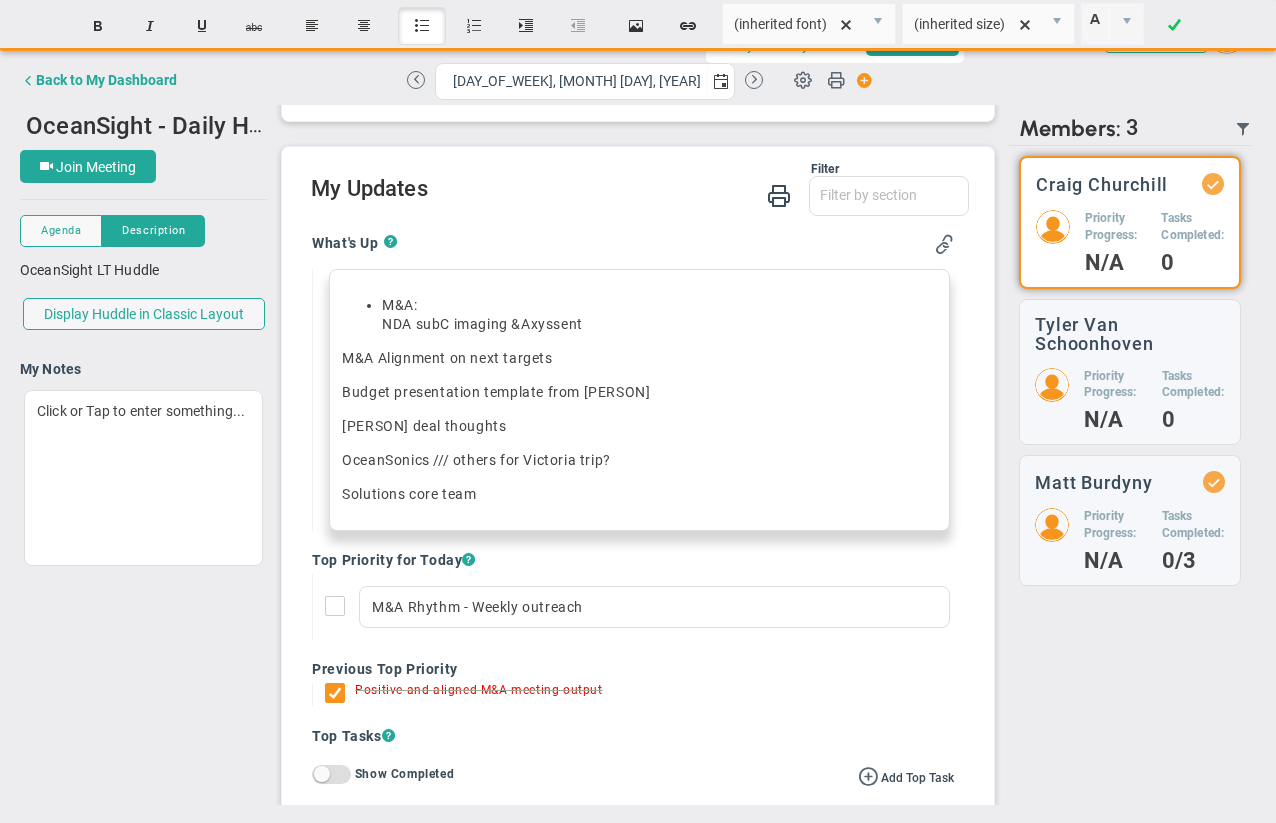 click on "Insert unordered list" at bounding box center [422, 26] 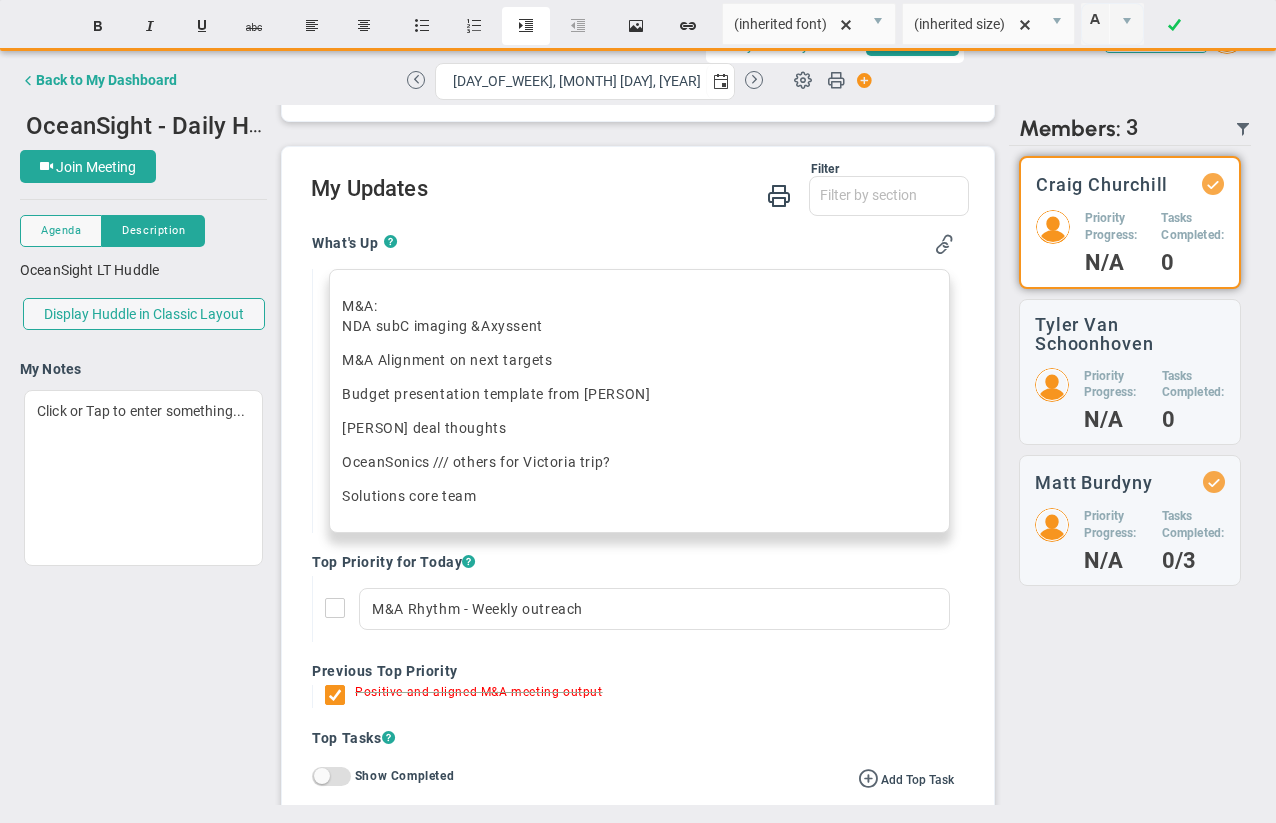 click on "Indent" at bounding box center [526, 26] 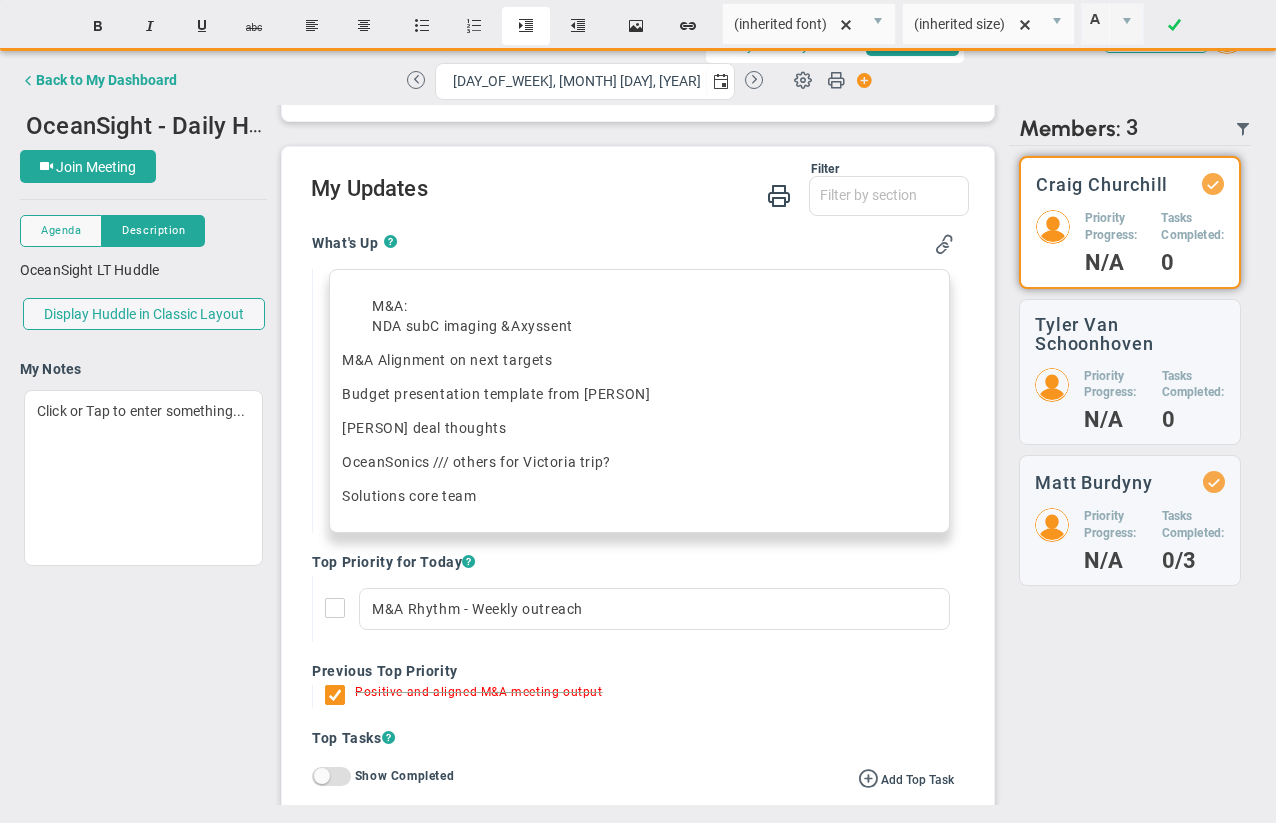 click on "Indent" at bounding box center (526, 26) 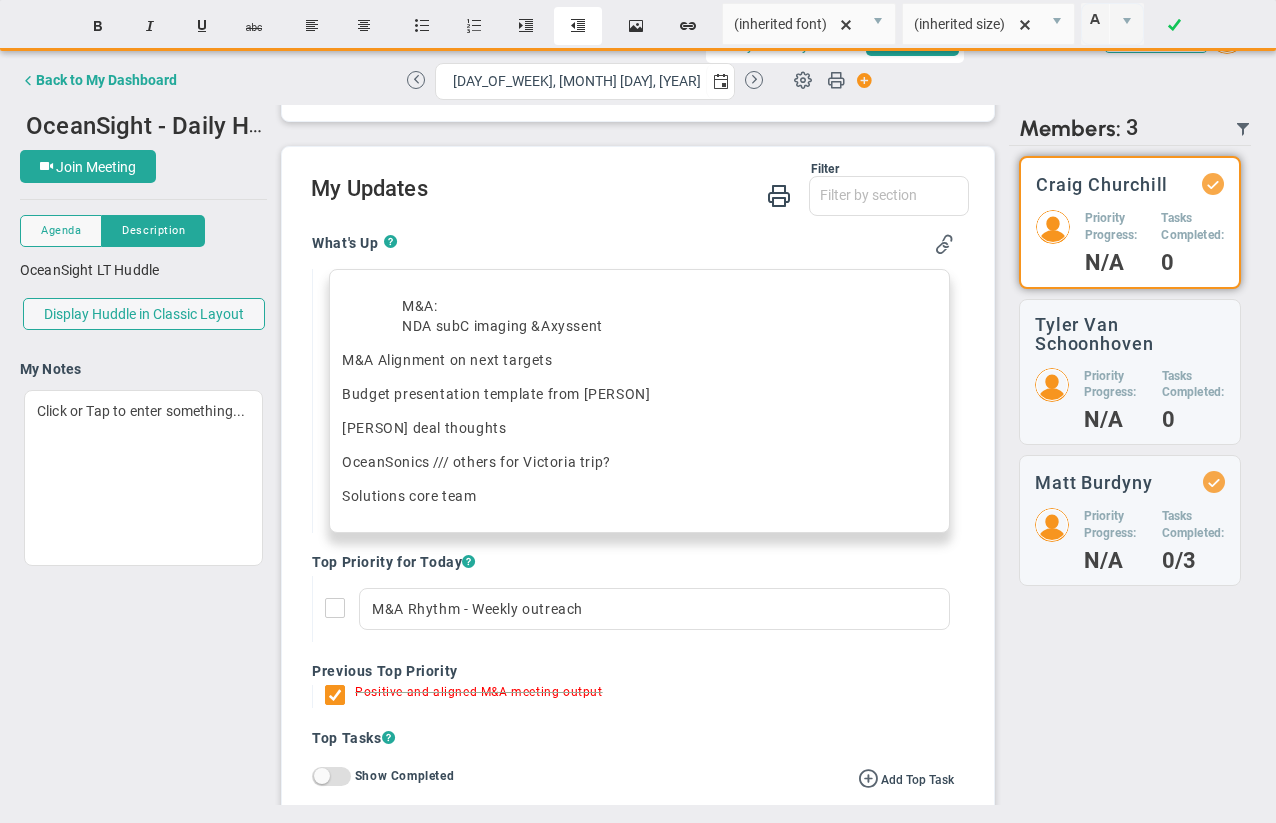 click on "Outdent" at bounding box center (578, 26) 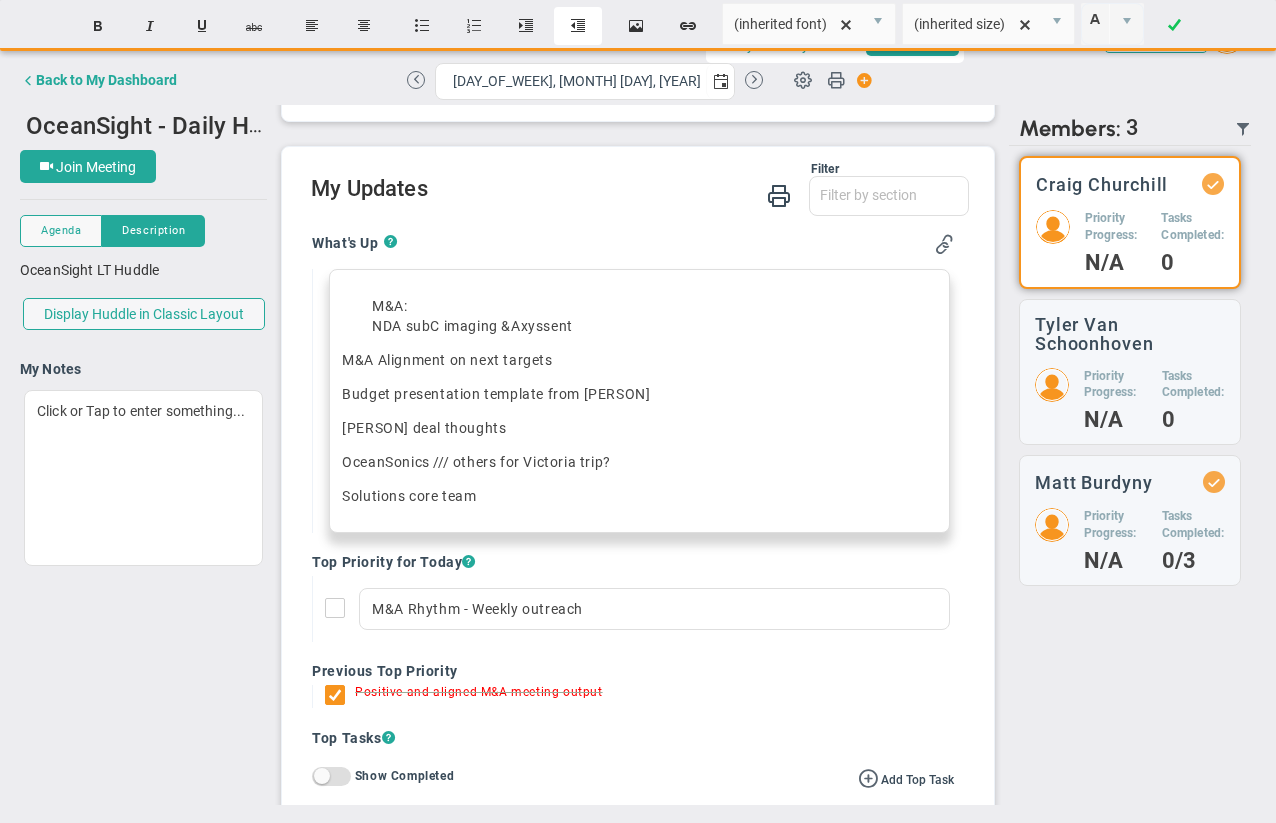 click on "Outdent" at bounding box center (578, 26) 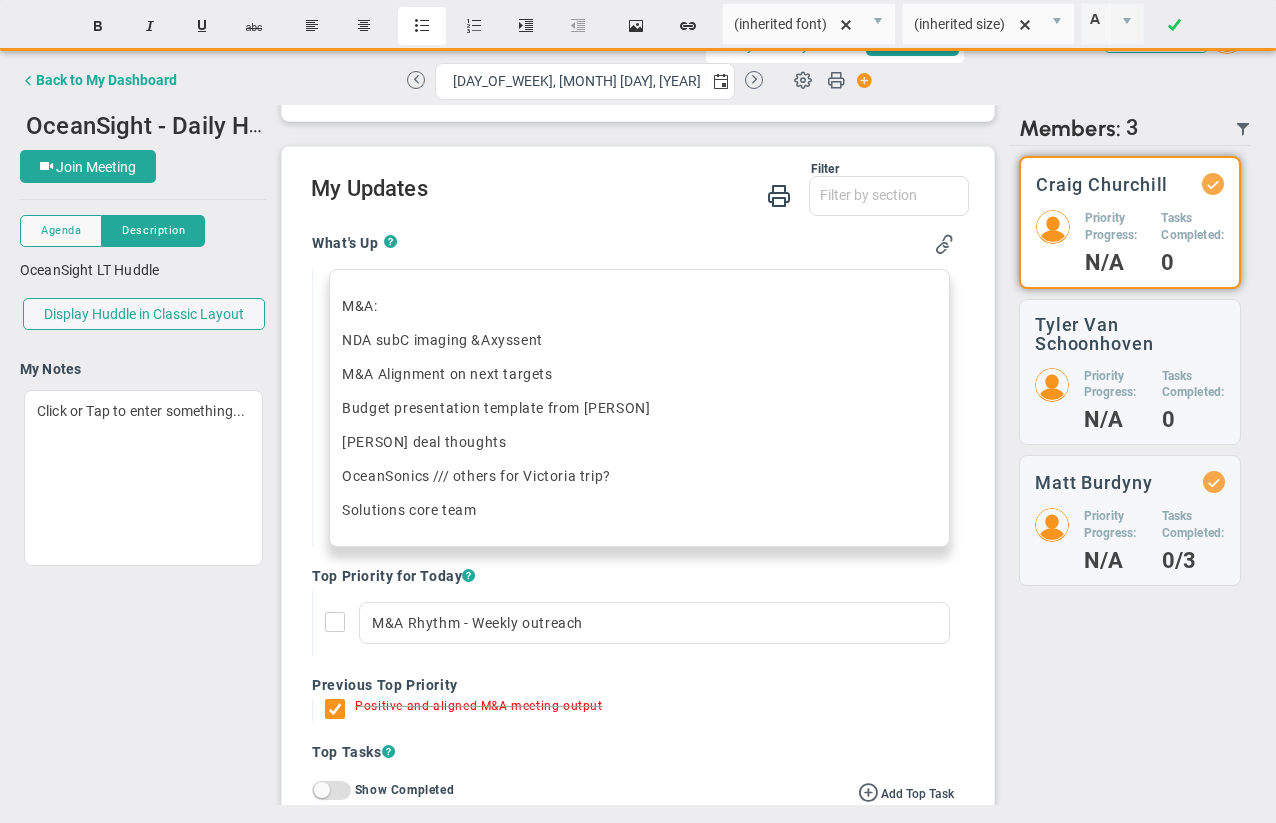 click on "Insert unordered list" at bounding box center [422, 26] 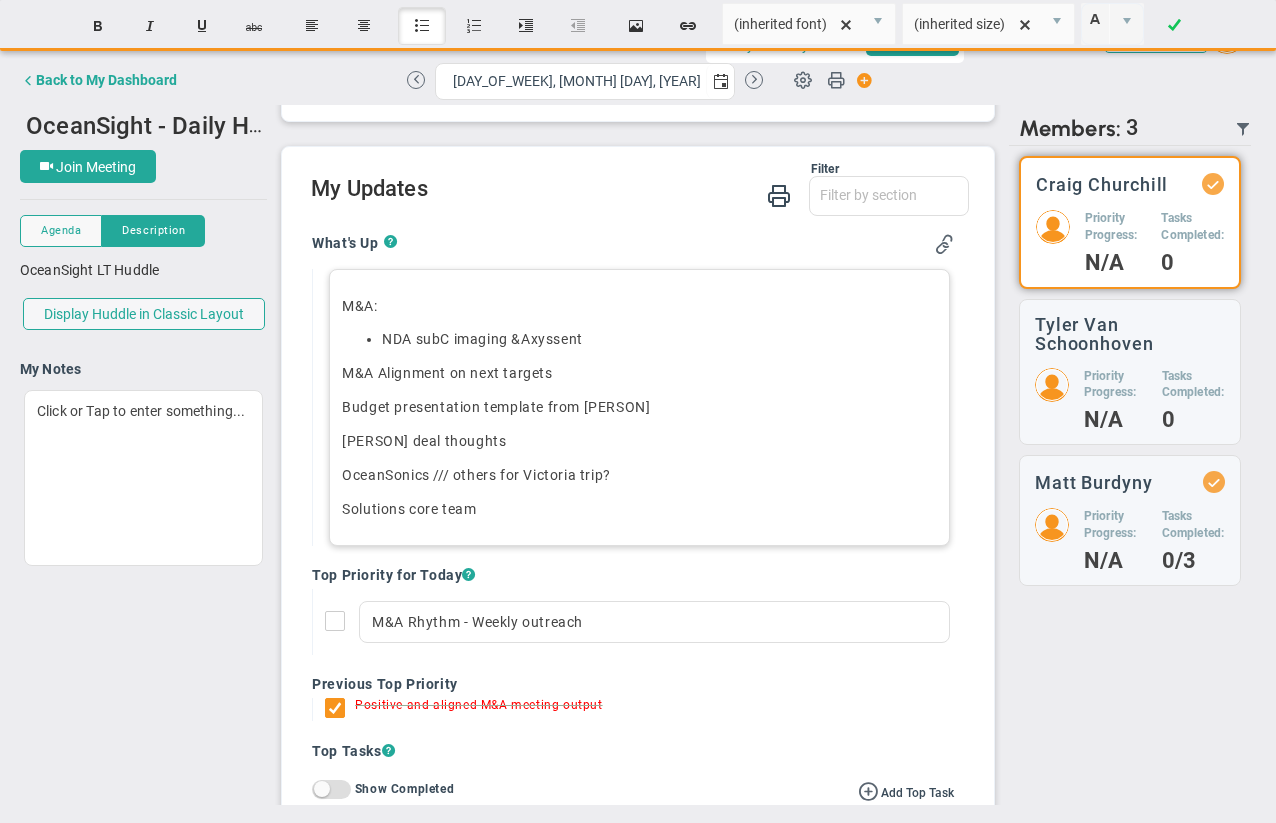 click on "M&A: NDA subC imaging & Axys sent M&A Alignment on next targets Budget presentation template from [PERSON] deal thoughts OceanSonics /// others for Victoria trip? Solutions core team" at bounding box center [639, 407] 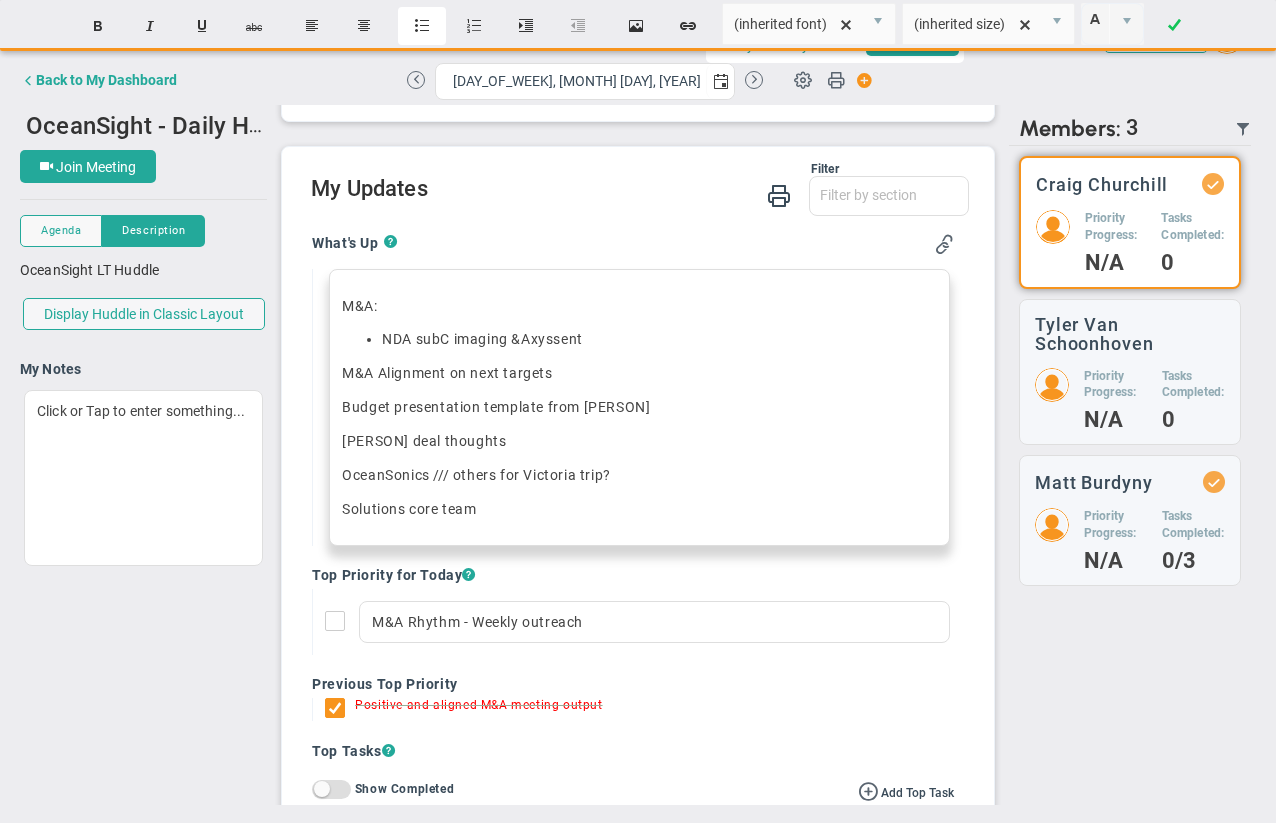 click on "Insert unordered list" at bounding box center [422, 26] 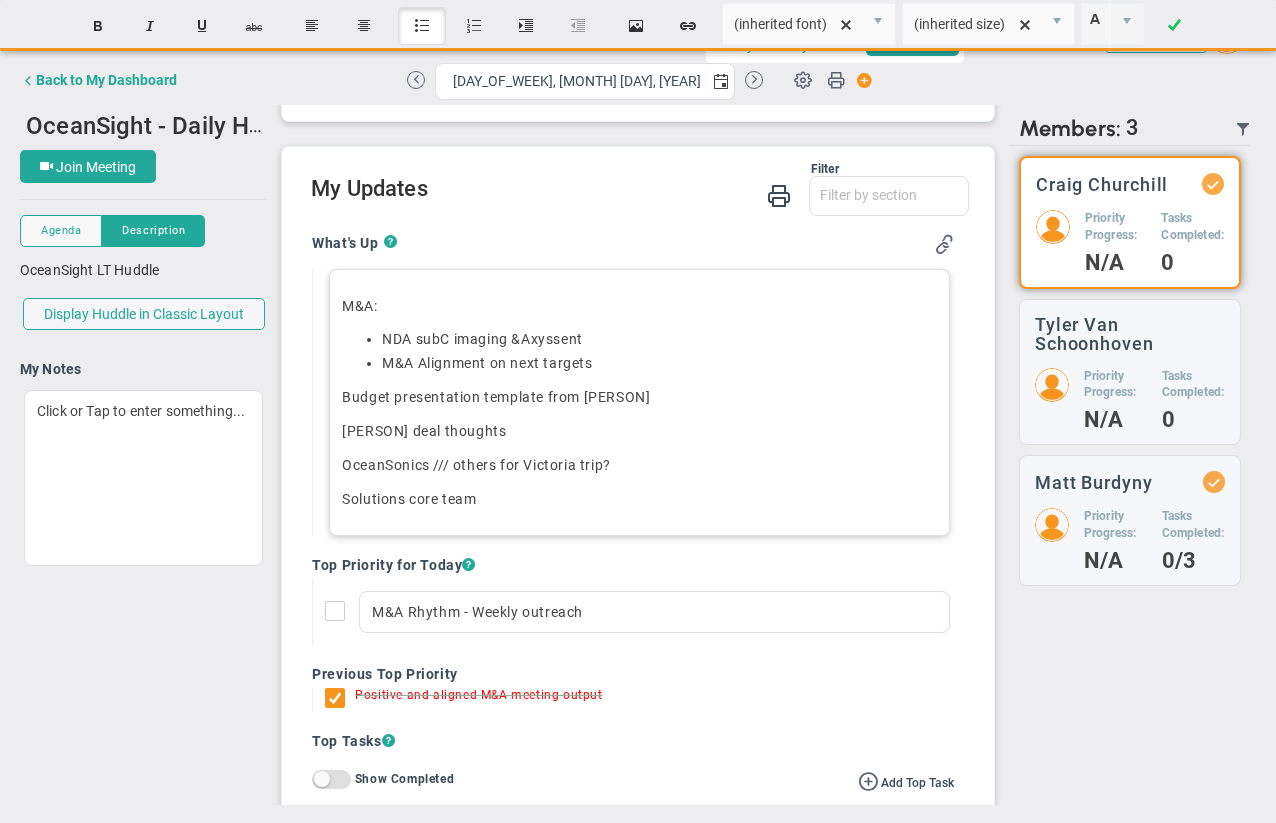 click on "OceanSonics /// others for Victoria trip?" at bounding box center [639, 465] 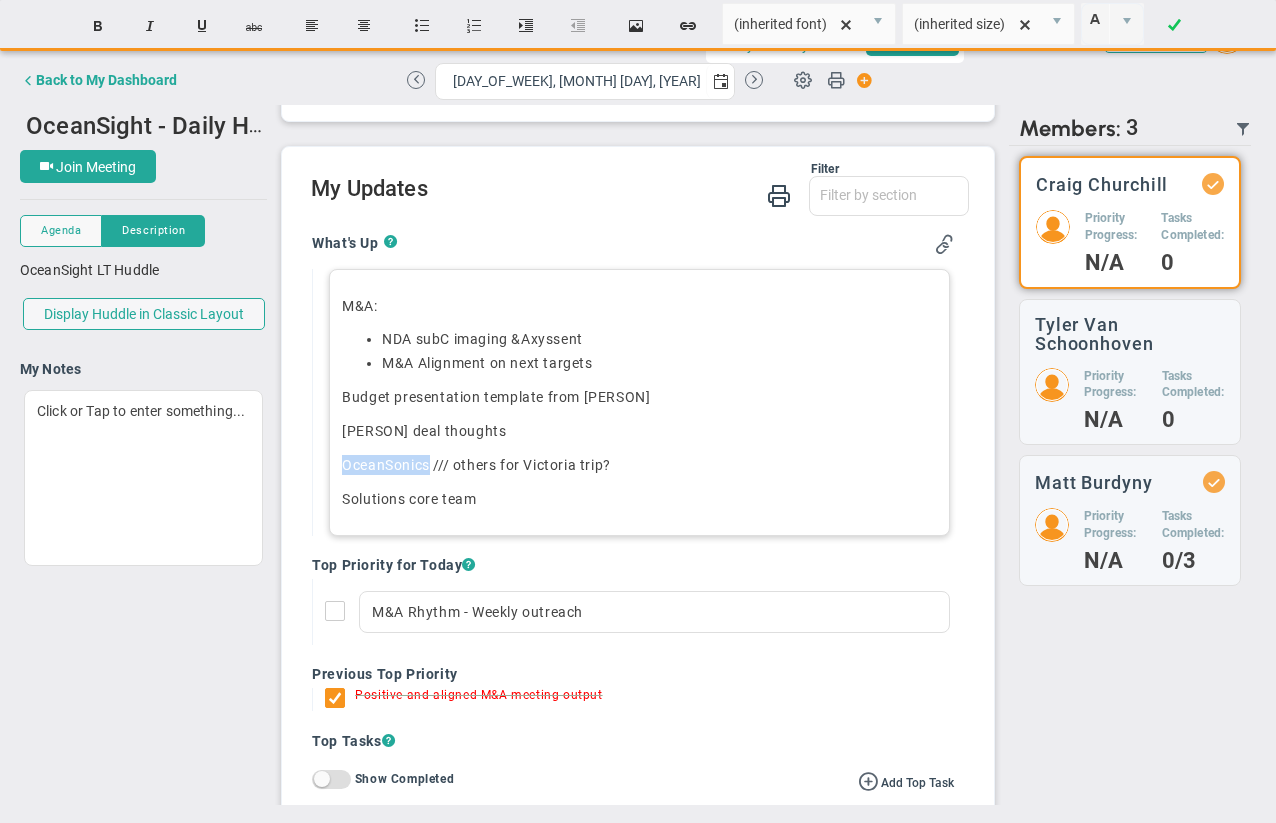 click on "OceanSonics /// others for Victoria trip?" at bounding box center (639, 465) 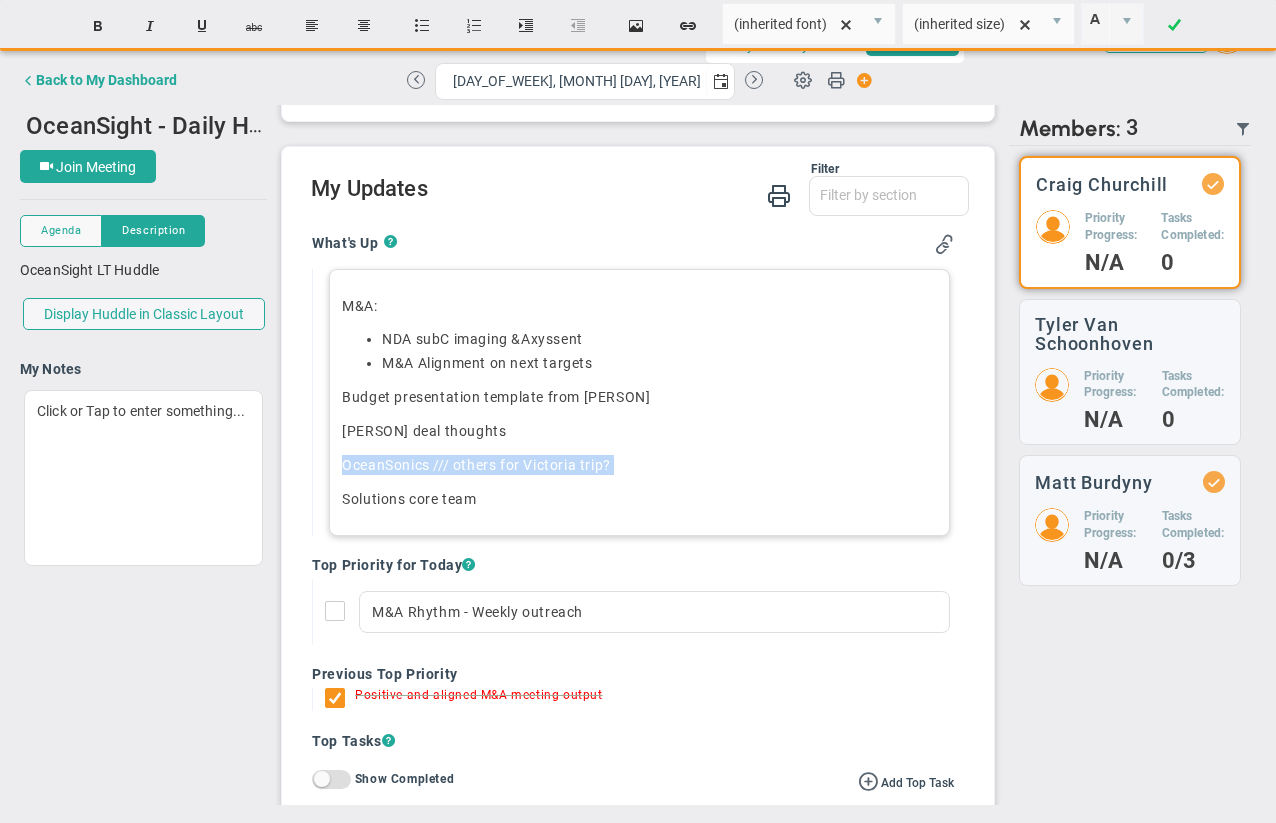 click on "OceanSonics /// others for Victoria trip?" at bounding box center [639, 465] 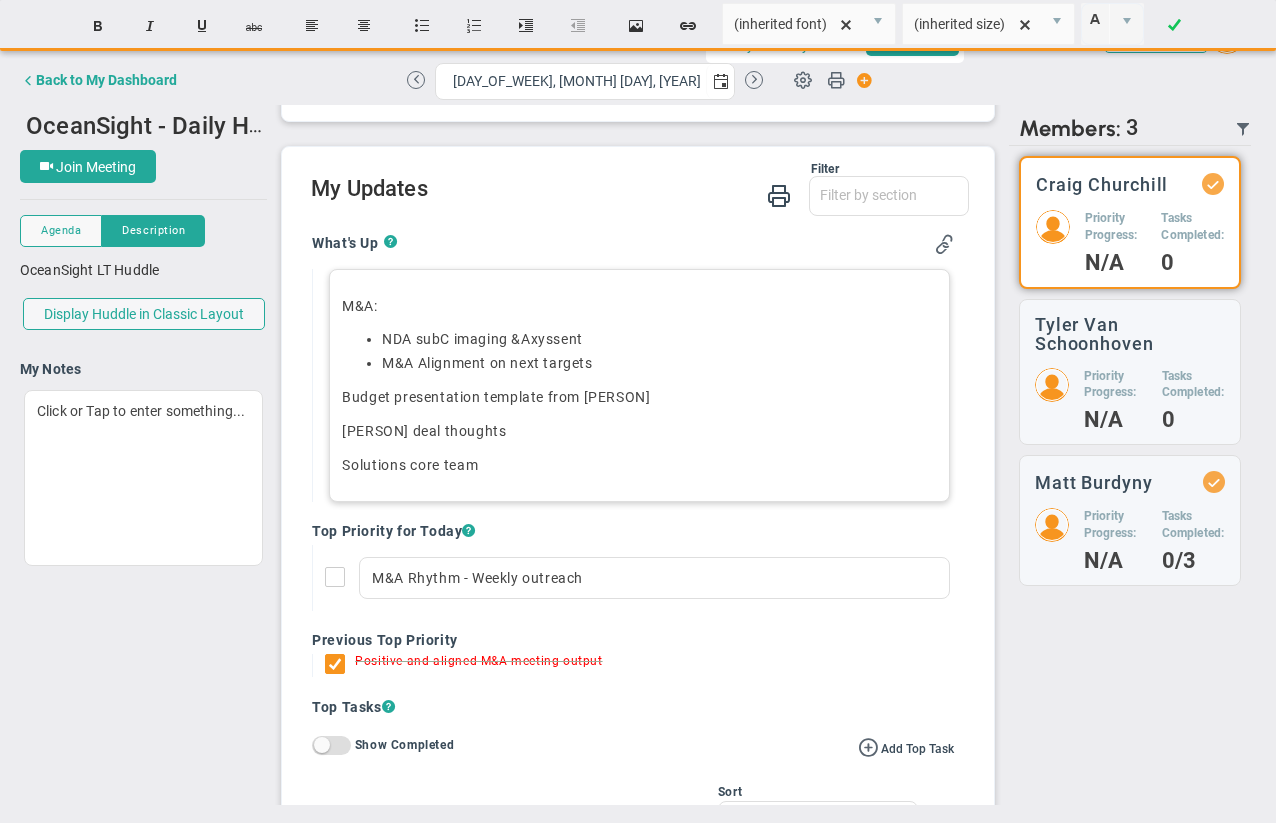 click on "﻿﻿M&A Alignment on next targets" at bounding box center (659, 363) 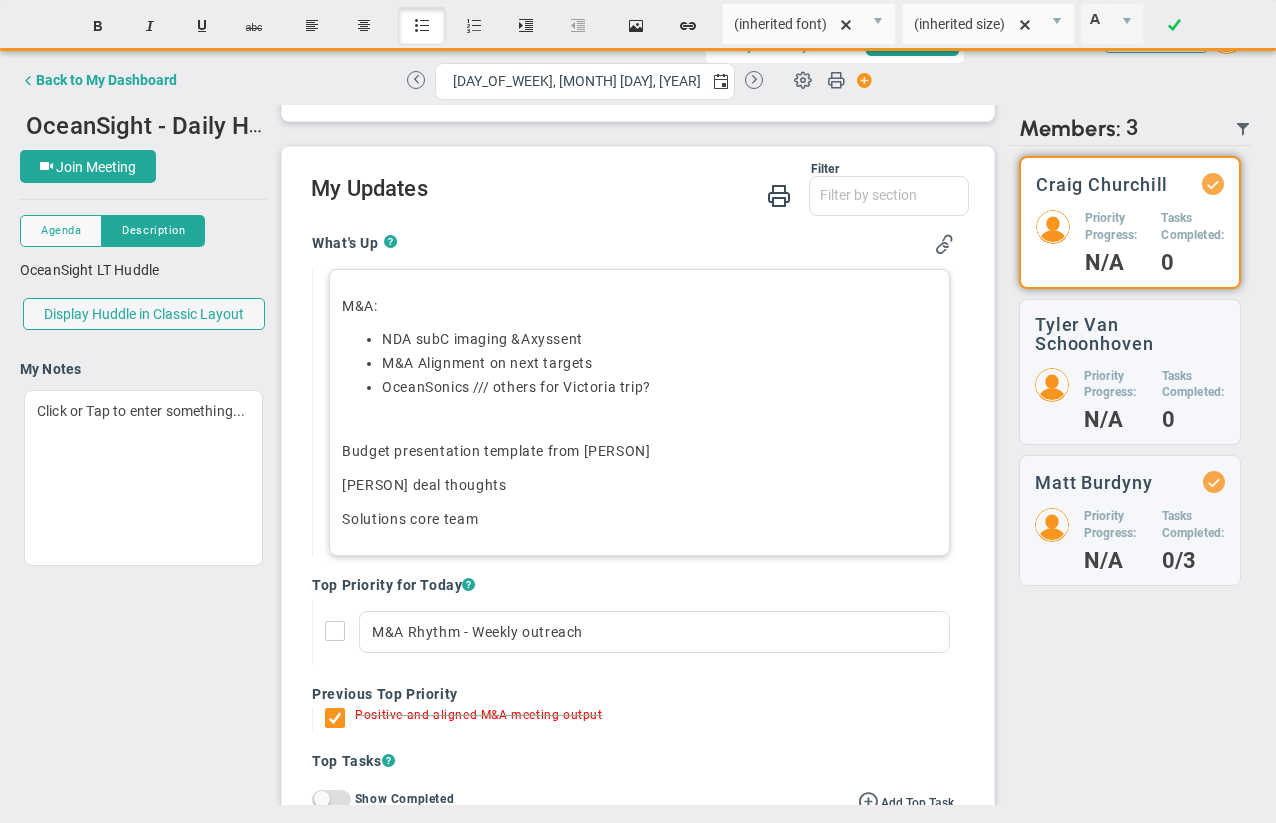 click on "M&A: NDA subC imaging & Axys sent M&A Alignment on next targets OceanSonics /// others for Victoria trip? Budget presentation template from [PERSON] deal thoughts Solutions core team" at bounding box center (639, 412) 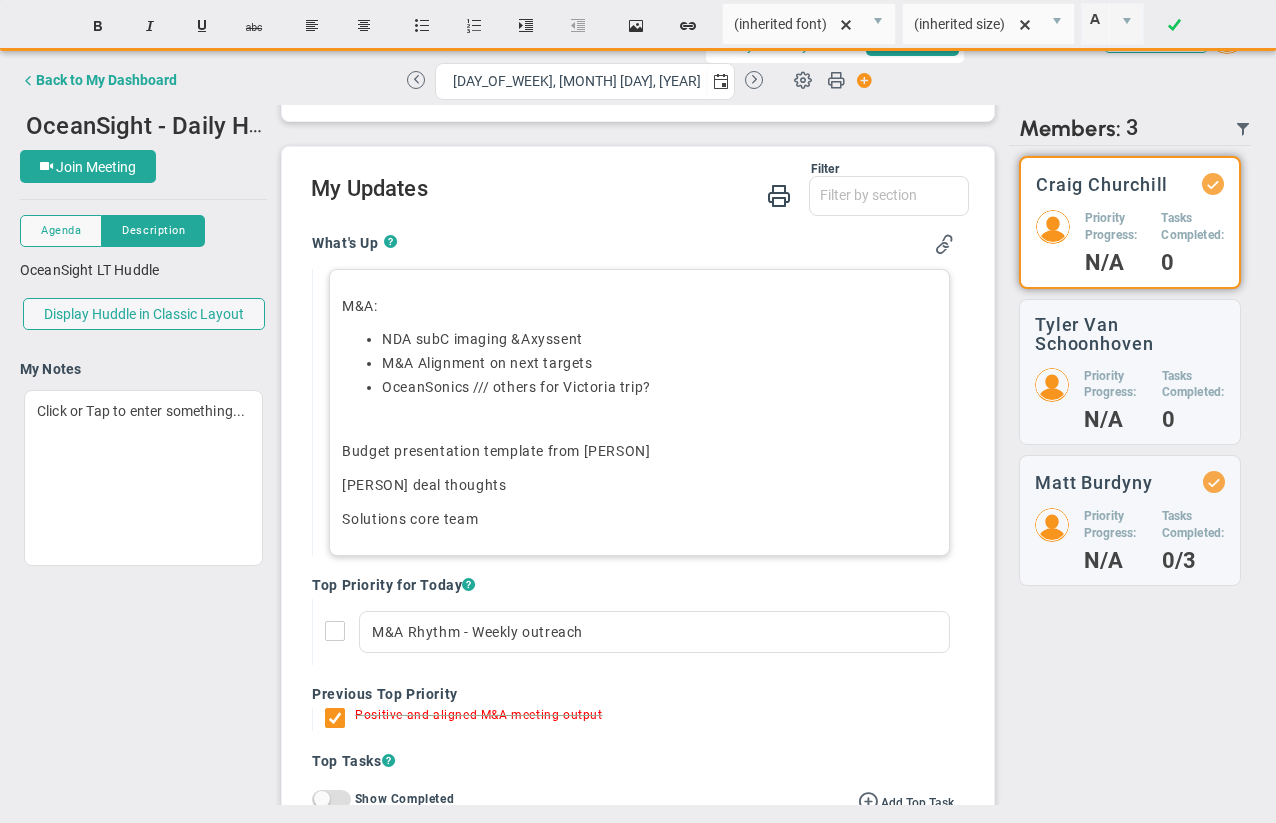 click on "﻿" at bounding box center (639, 419) 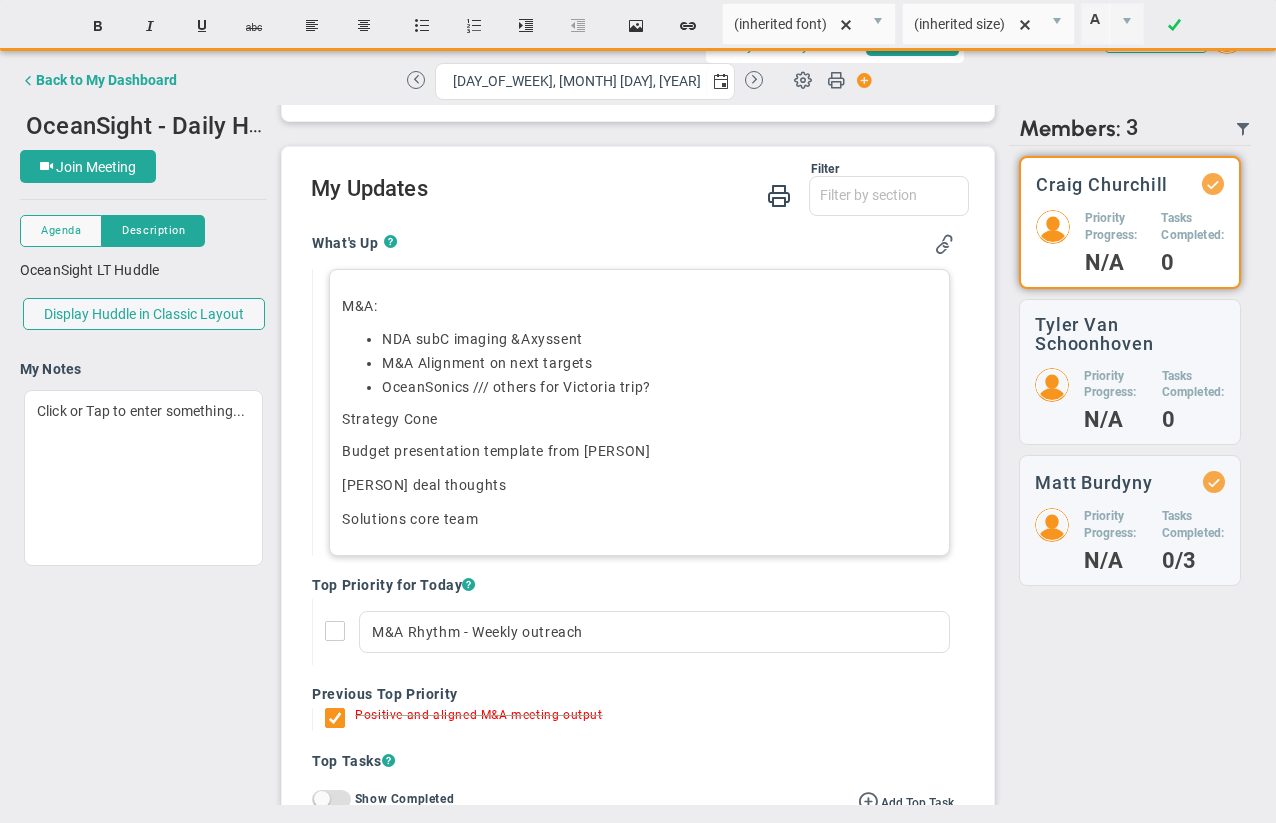 click on "OceanSonics /// others for Victoria trip?" at bounding box center [659, 387] 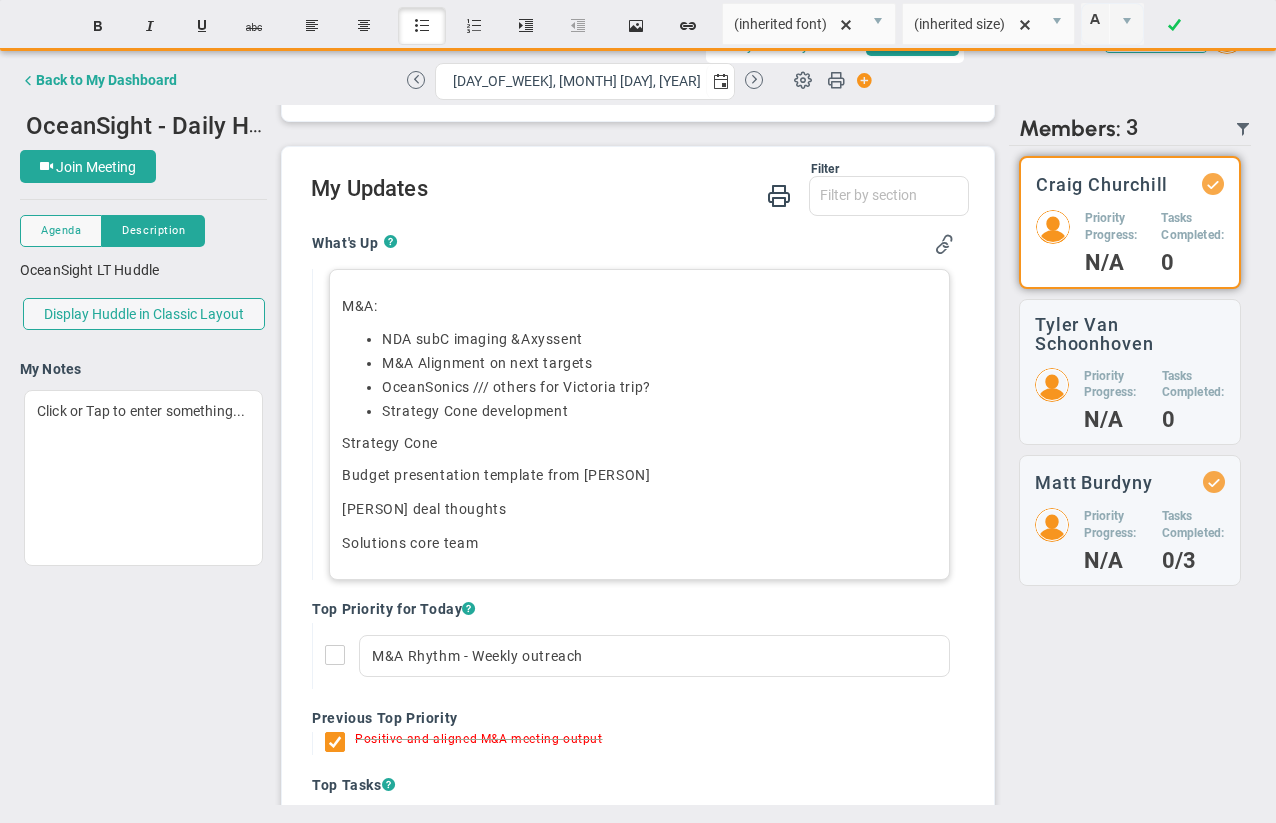 click on "﻿Strategy Cone" at bounding box center [639, 443] 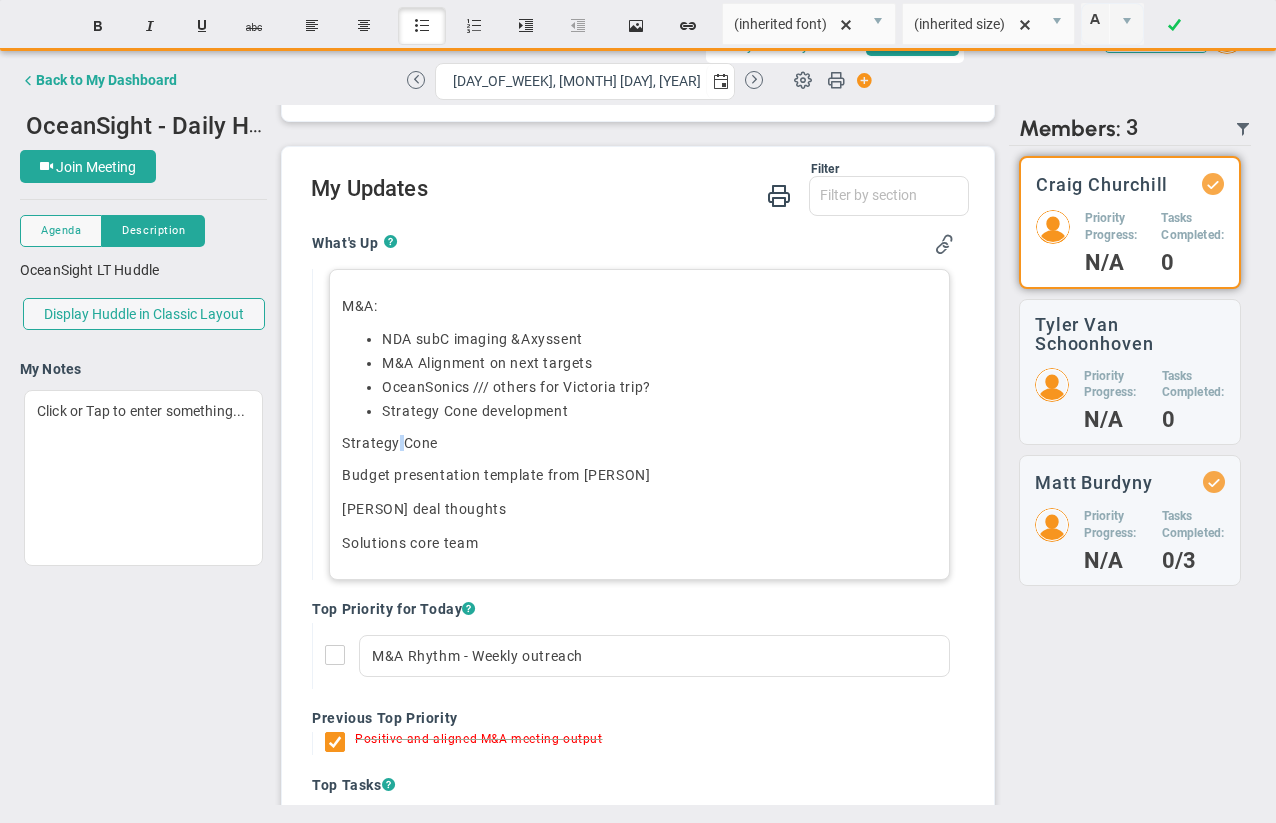 click on "﻿Strategy Cone" at bounding box center (639, 443) 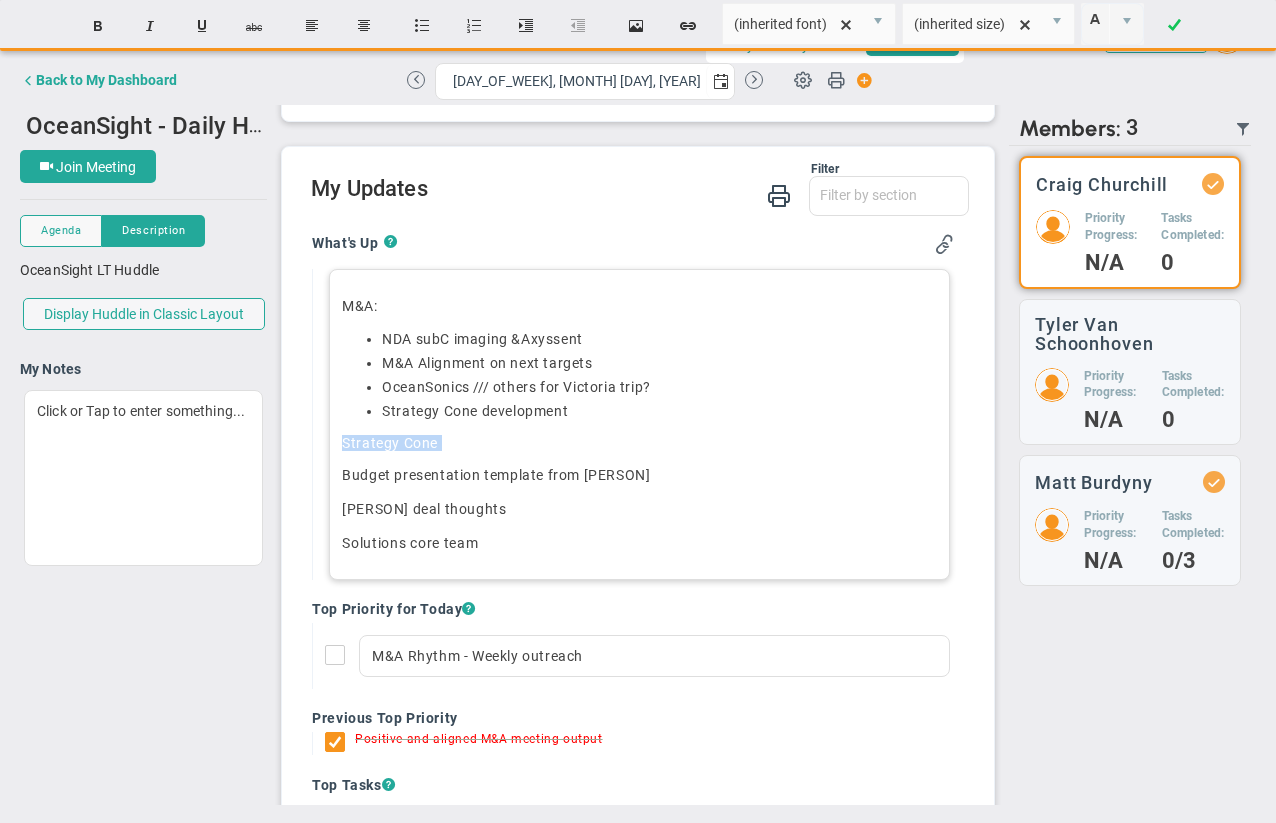 click on "﻿Strategy Cone" at bounding box center [639, 443] 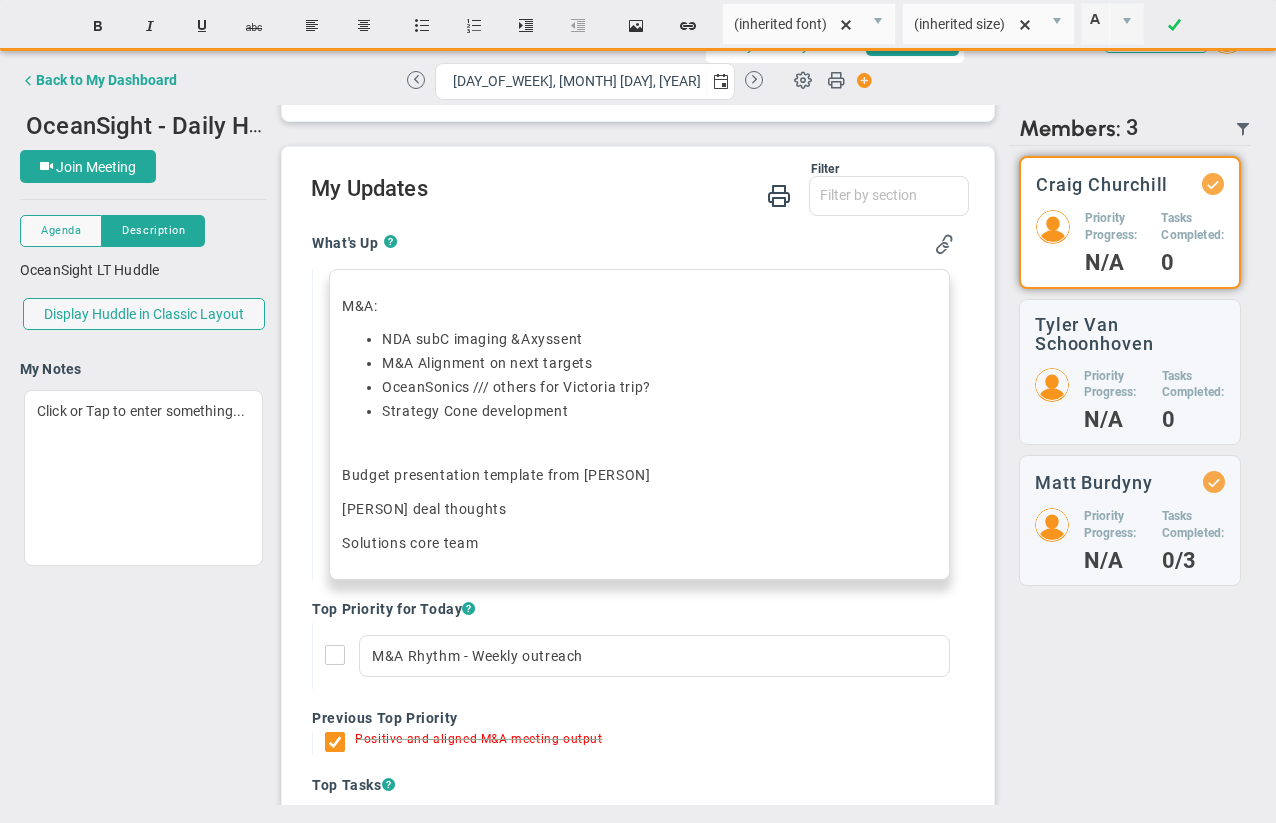 click on "Strategy Cone development﻿" at bounding box center (659, 411) 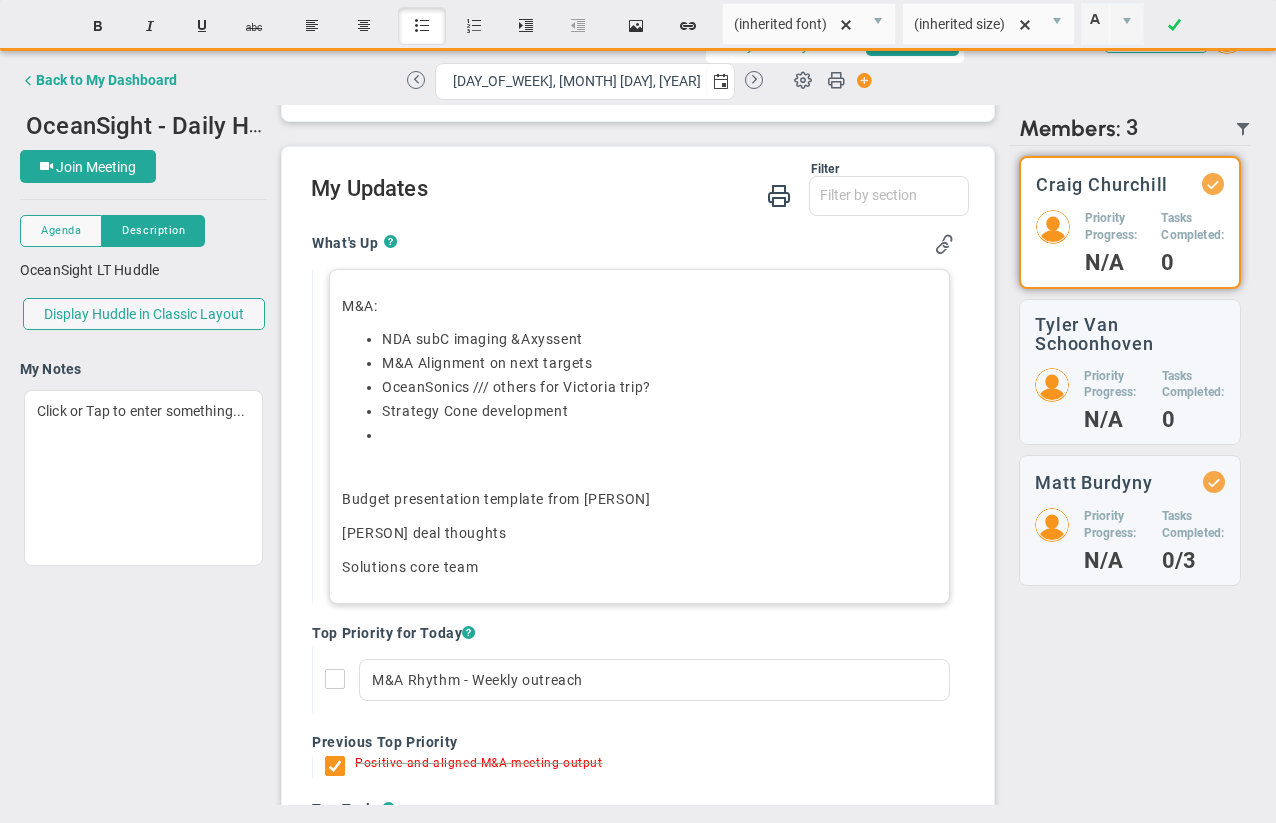 click on "Solutions core team﻿" at bounding box center (410, 567) 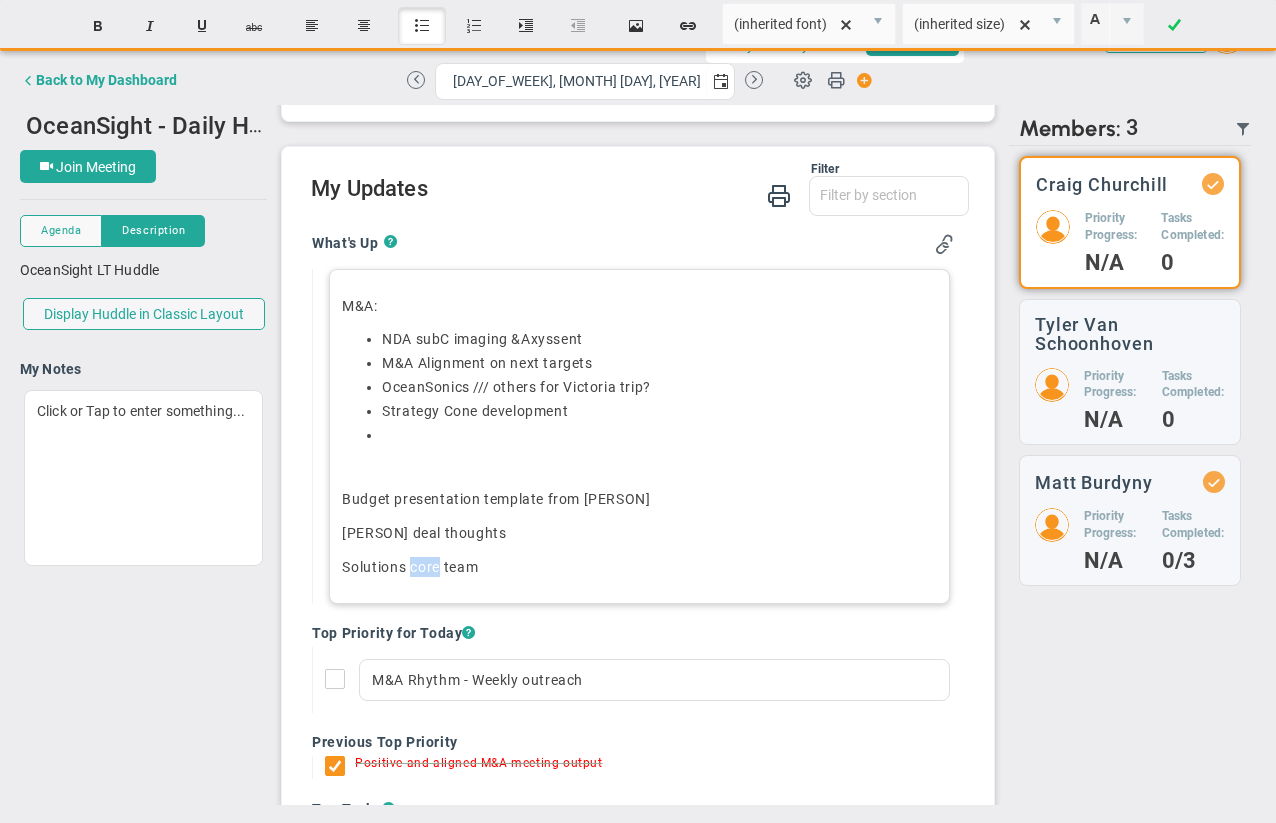 click on "Solutions core team﻿" at bounding box center [410, 567] 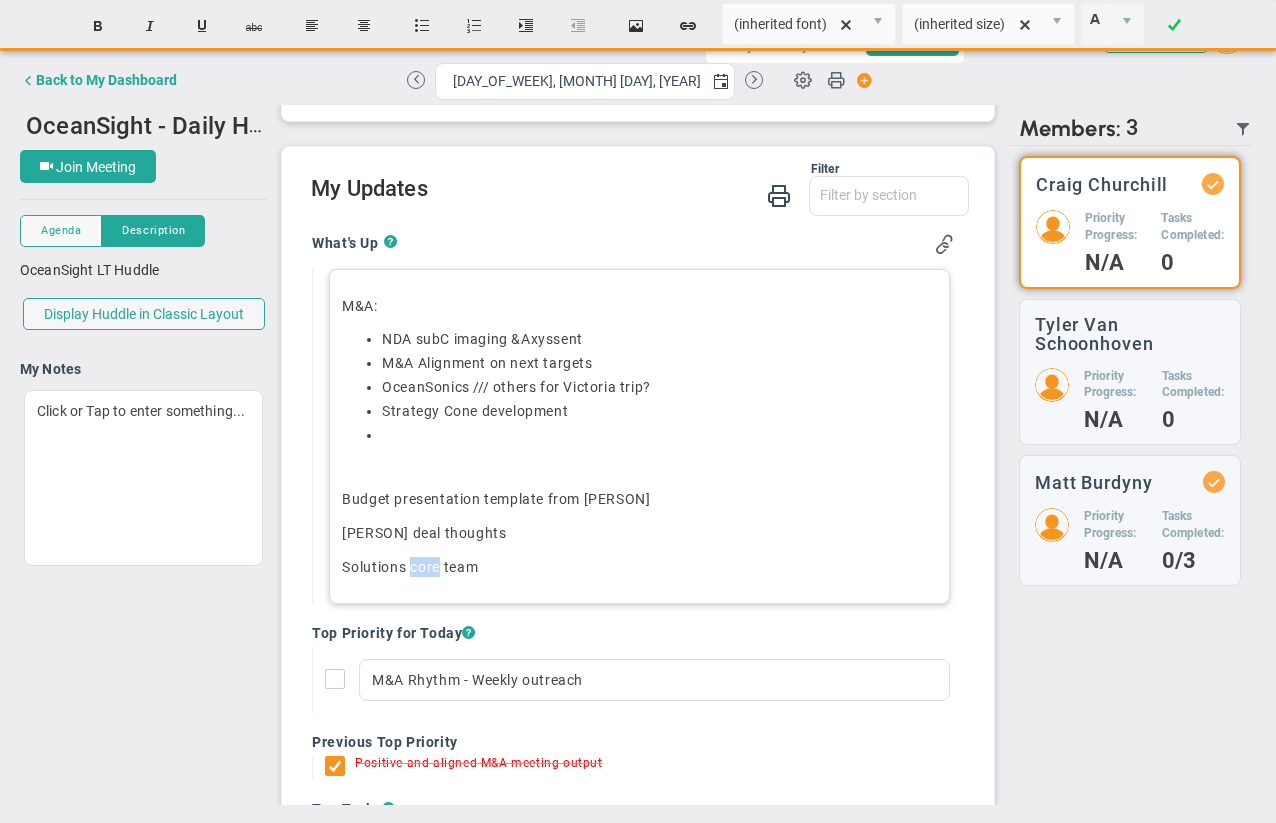 click on "Solutions core team﻿" at bounding box center (410, 567) 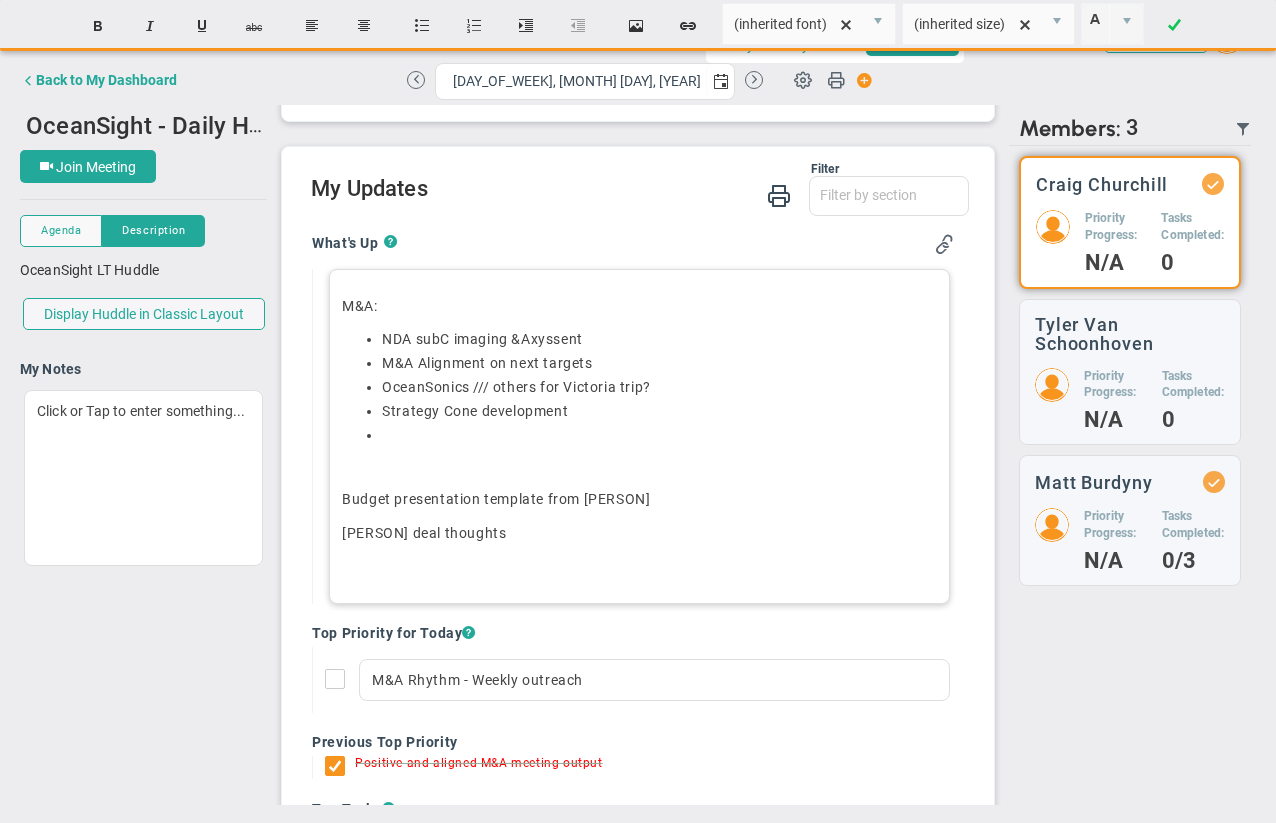 click on "Strategy Cone development﻿" at bounding box center [659, 411] 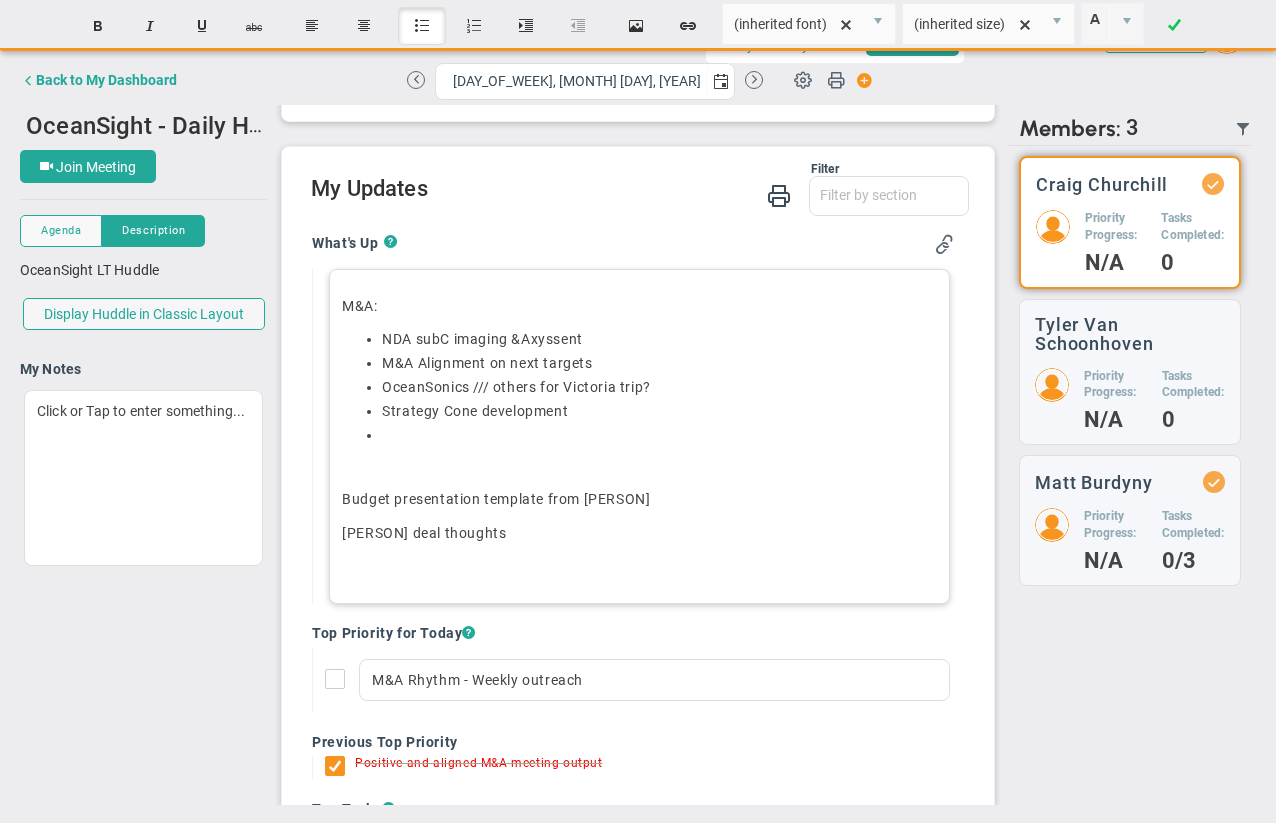 click on "NDA subC imaging & Axys sent M&A Alignment on next targets OceanSonics /// others for Victoria trip? Strategy Cone development" at bounding box center [639, 387] 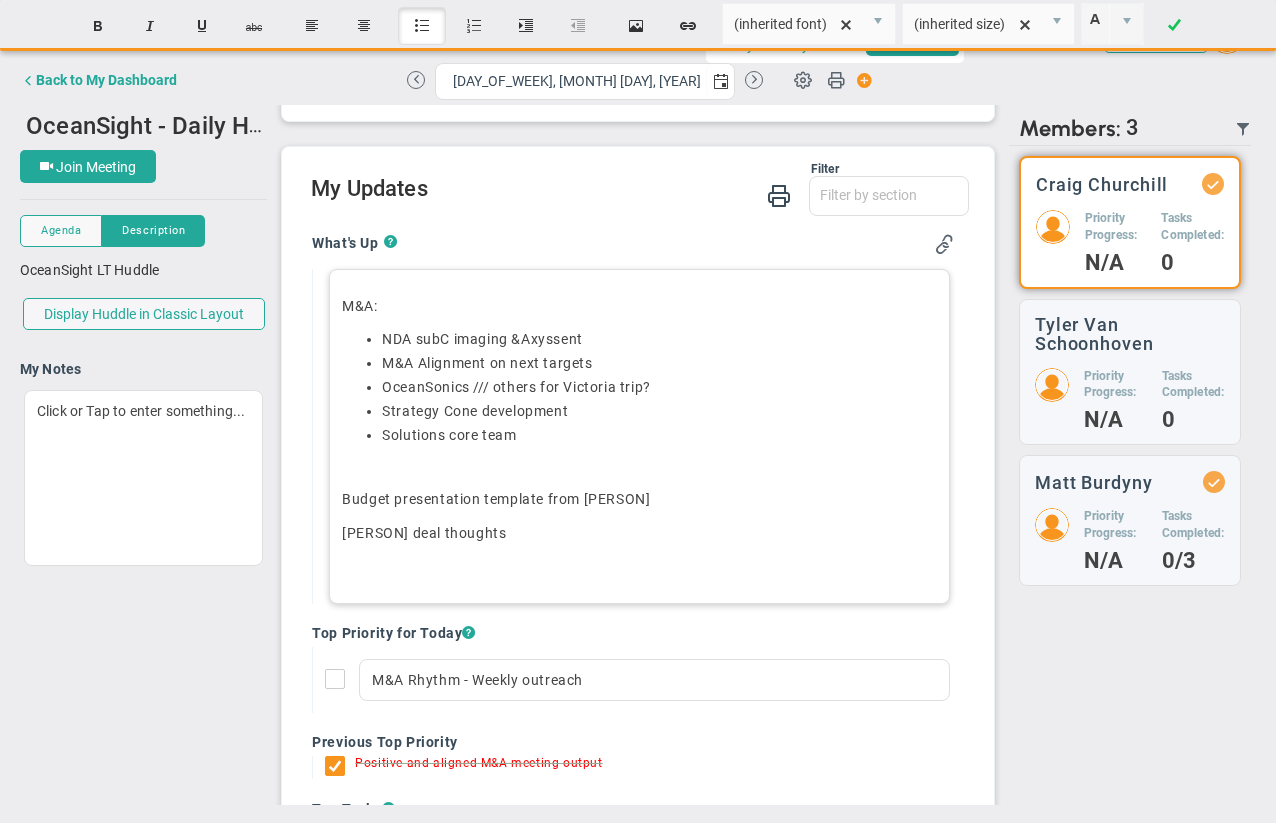 click on "[PERSON] deal thoughts" at bounding box center (639, 533) 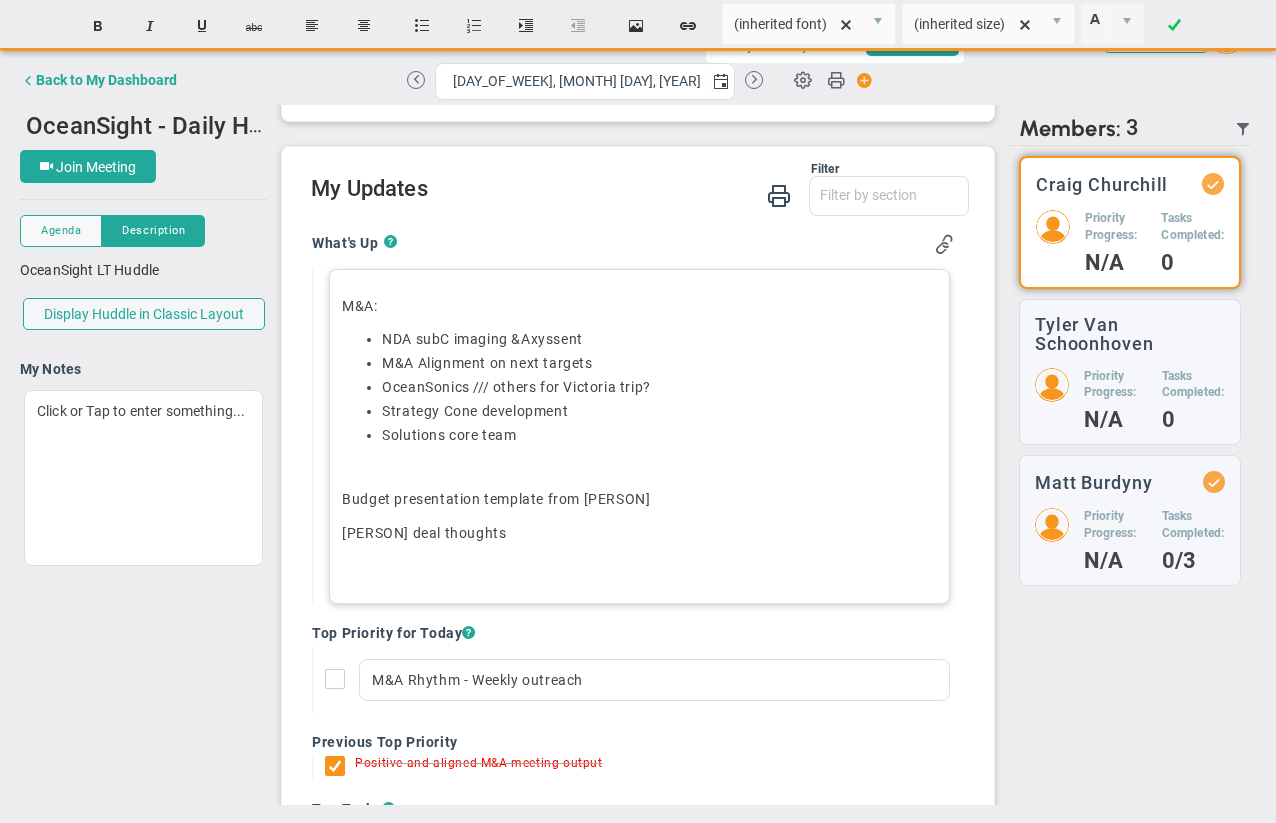 click on "[PERSON] deal thoughts" at bounding box center (639, 533) 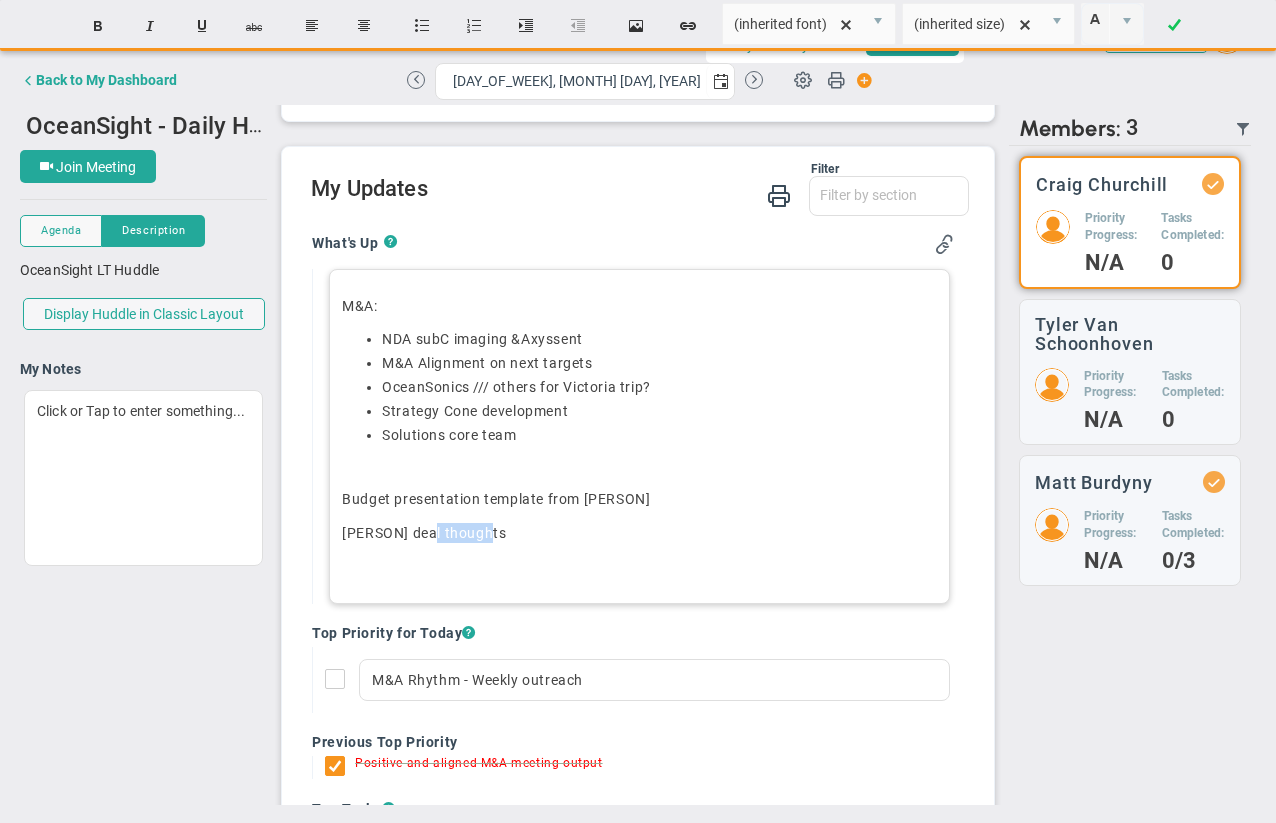 click on "[PERSON] deal thoughts" at bounding box center (639, 533) 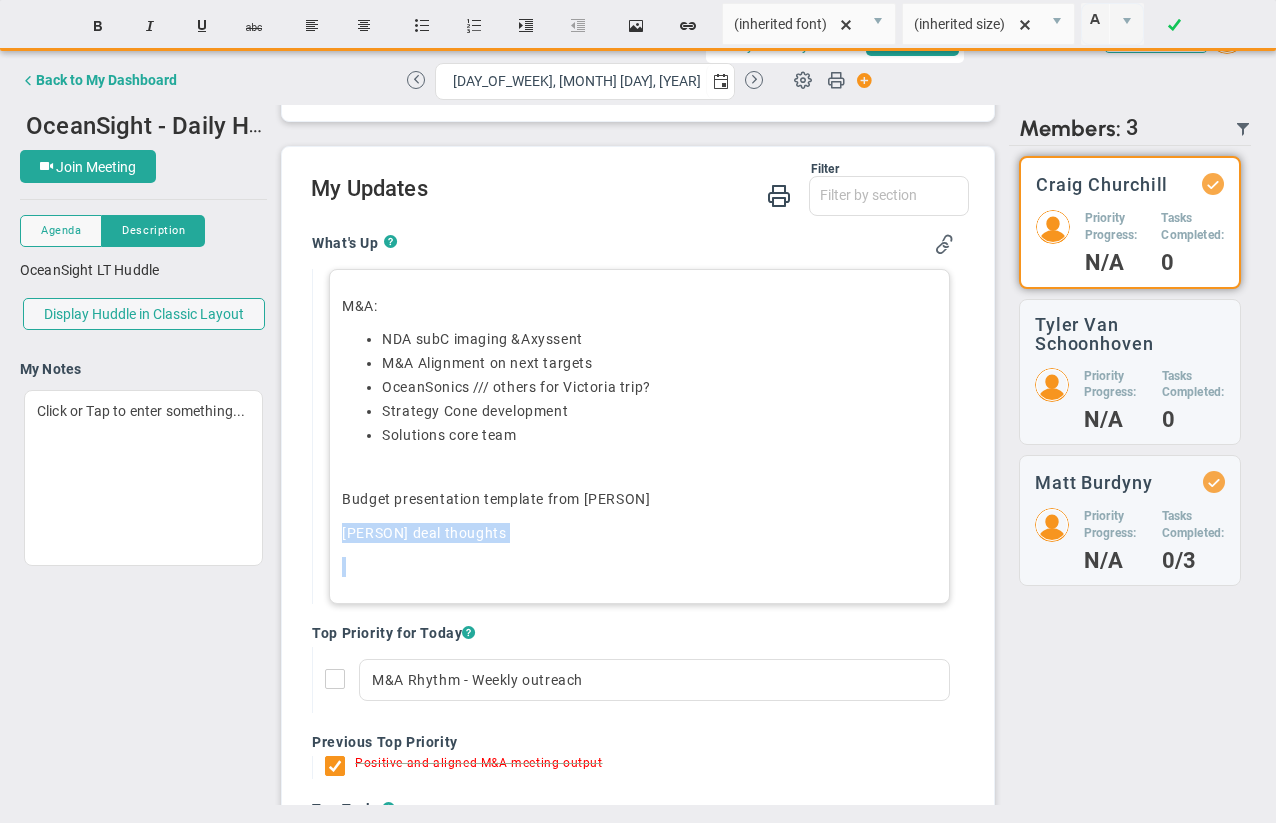 click on "[PERSON] deal thoughts" at bounding box center (639, 533) 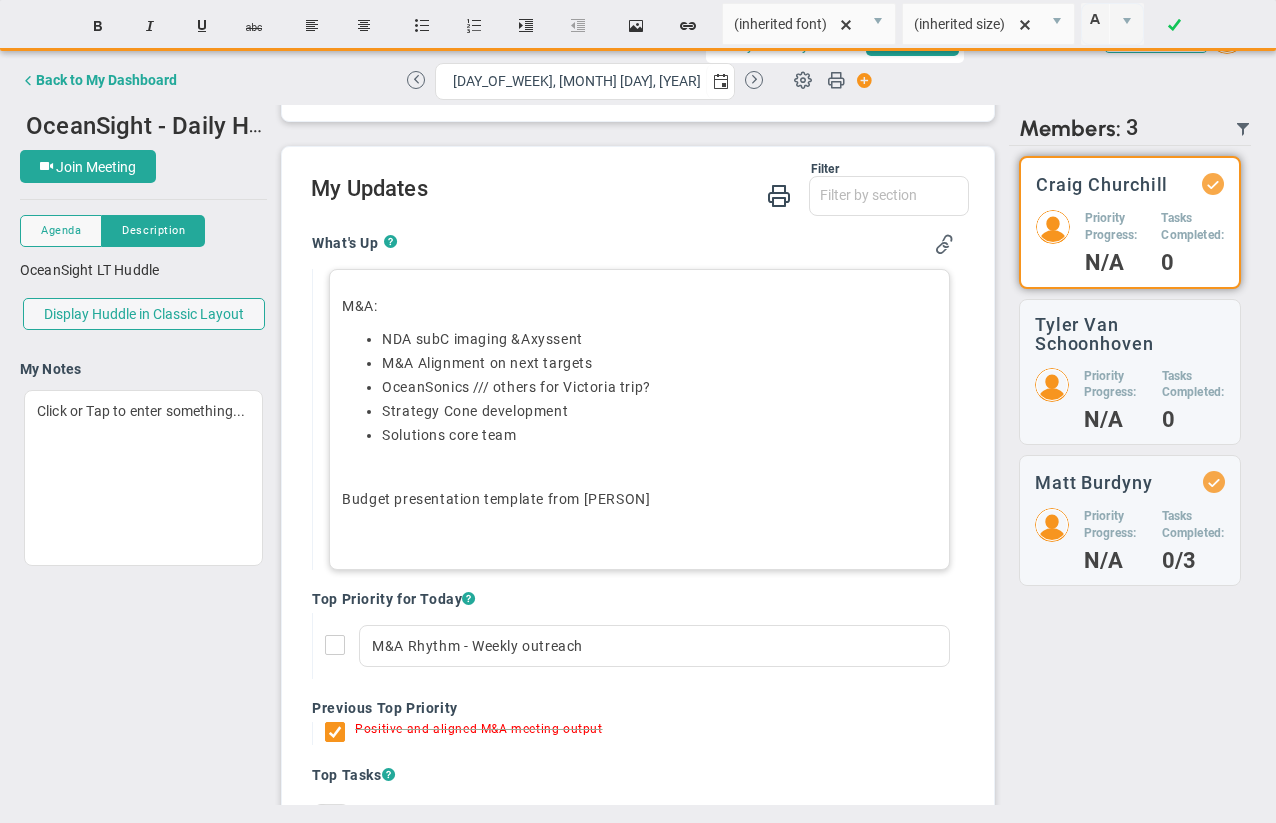 click on "﻿" at bounding box center (639, 467) 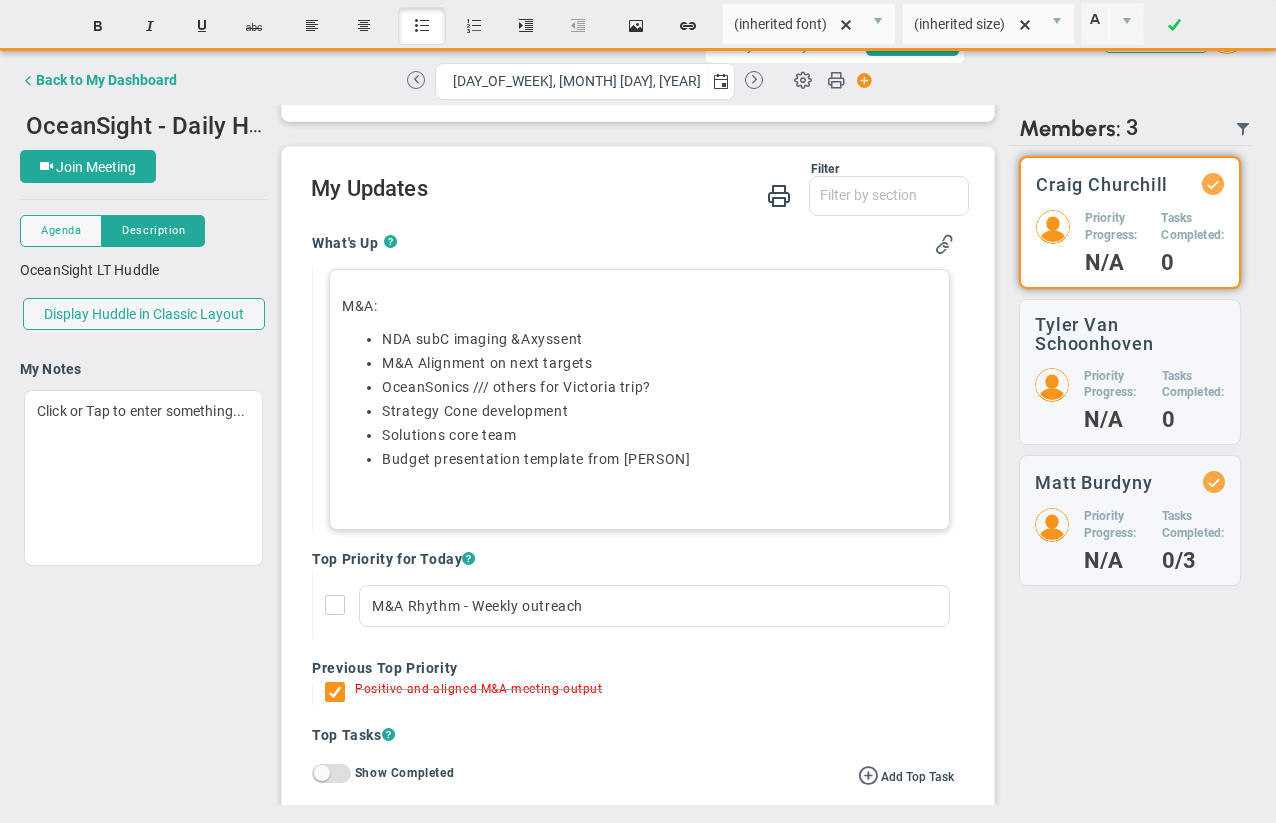 click on "Insert unordered list" at bounding box center [422, 26] 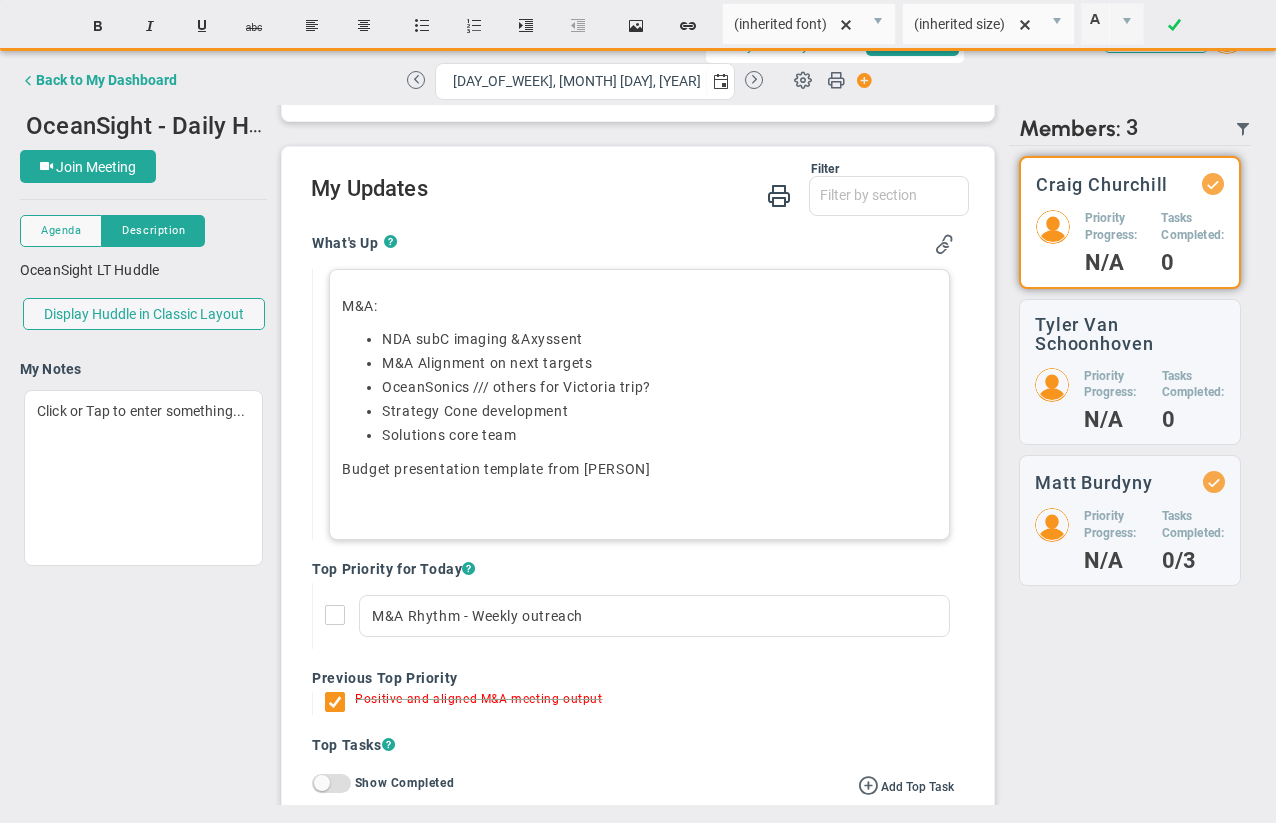 click on "Budget presentation template from [PERSON]" at bounding box center [639, 469] 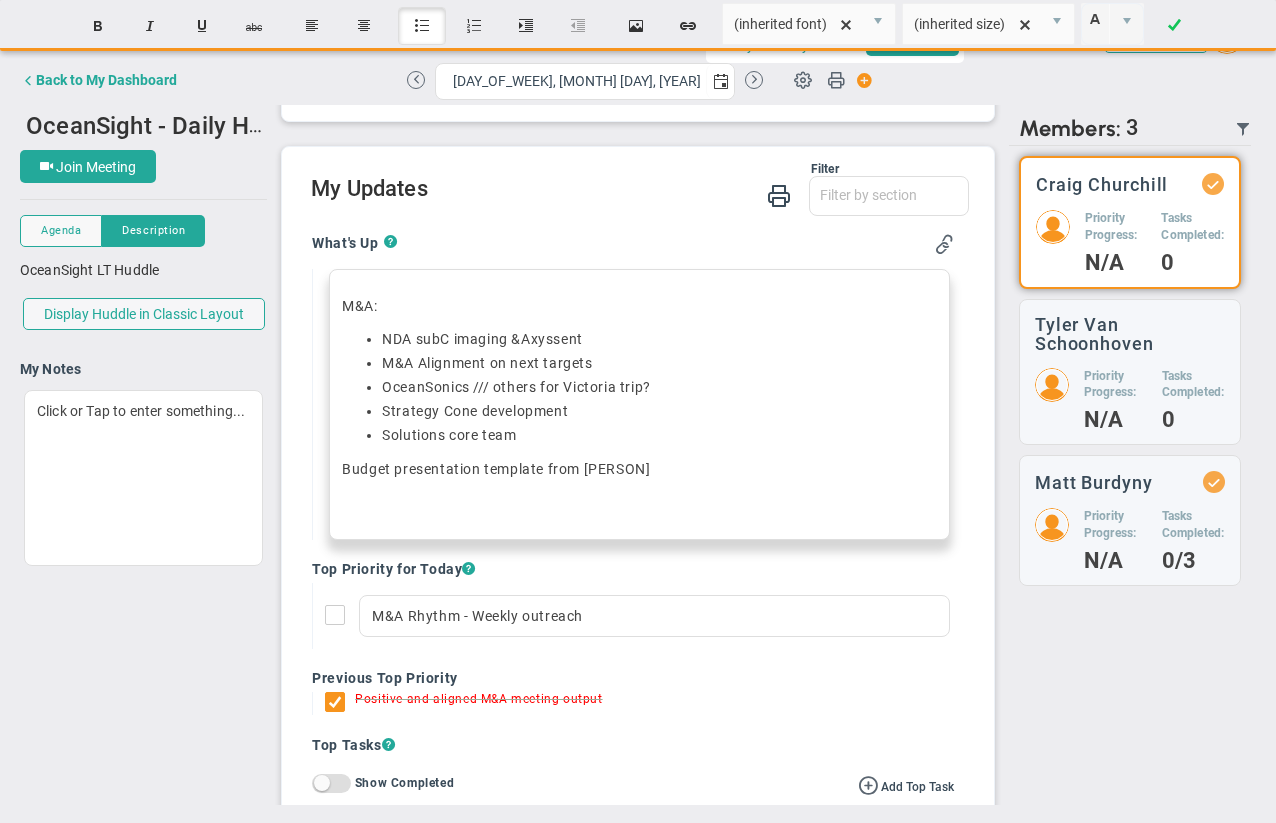 click on "Insert unordered list" at bounding box center [422, 26] 